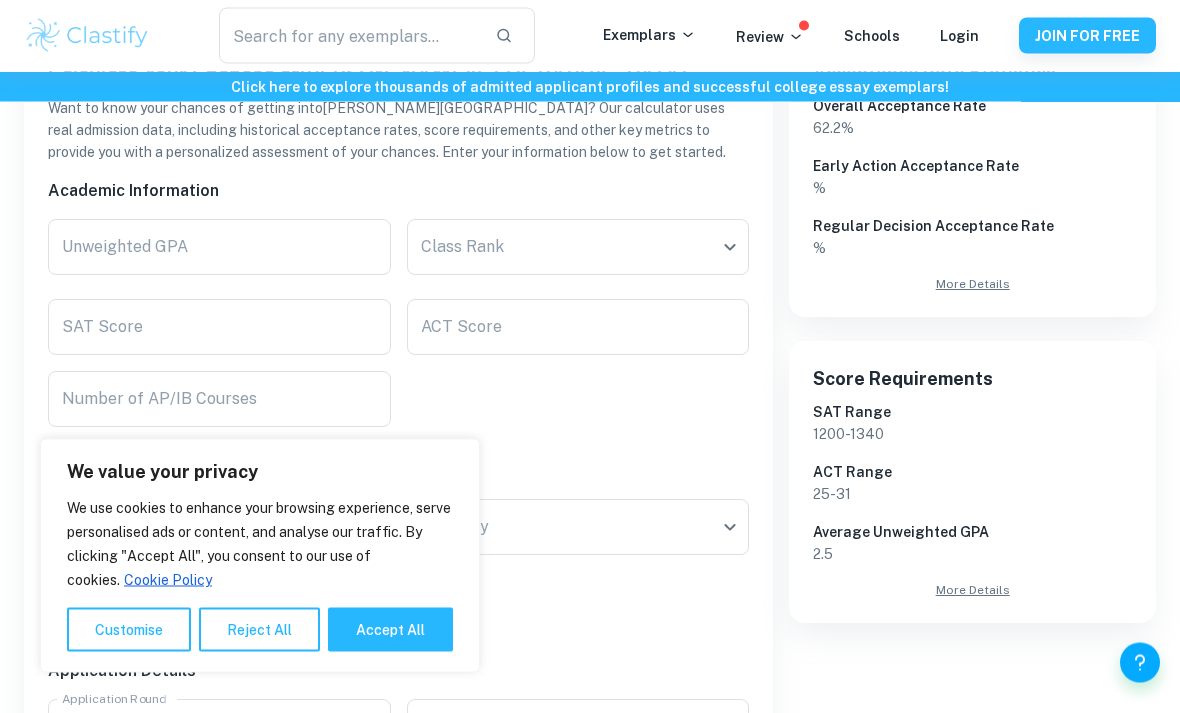 click on "Accept All" at bounding box center (390, 630) 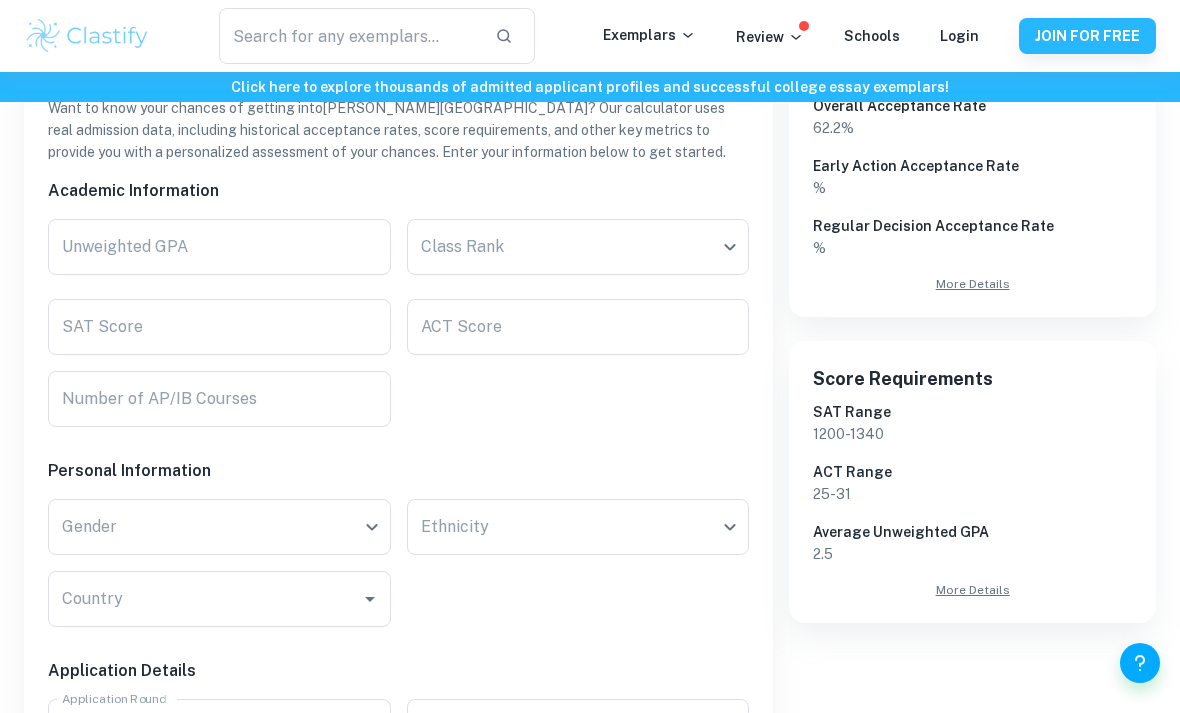 click on "Number of AP/IB Courses" at bounding box center (219, 399) 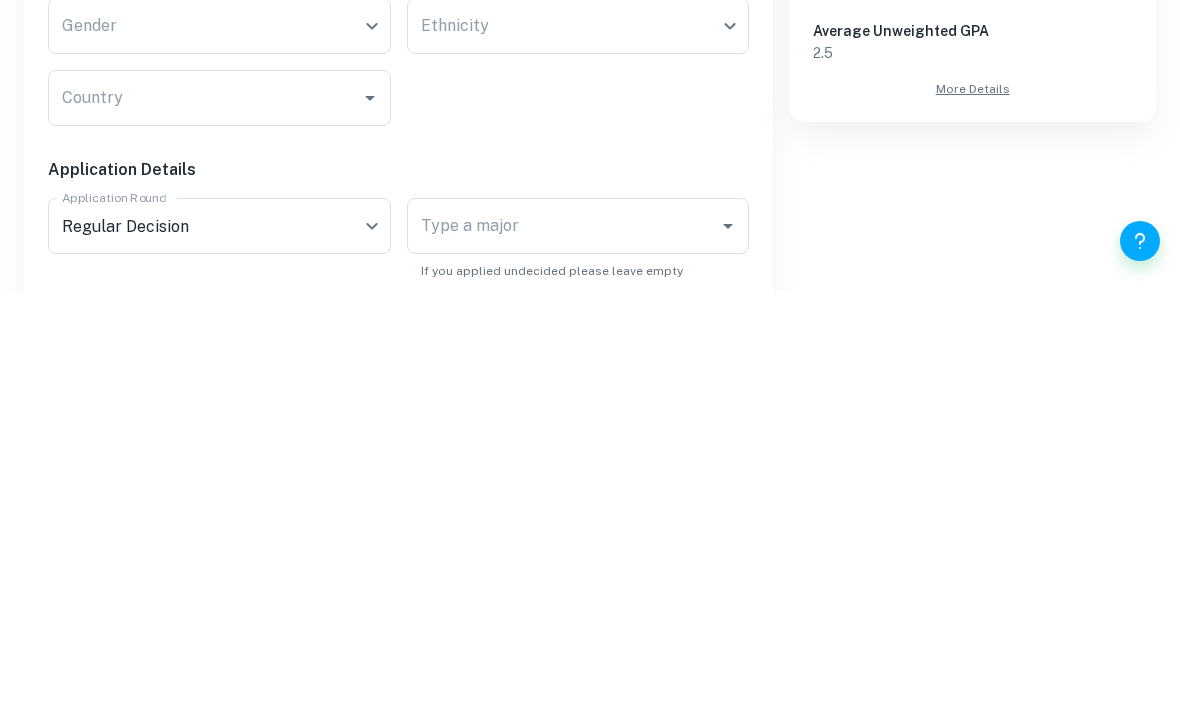 scroll, scrollTop: 508, scrollLeft: 0, axis: vertical 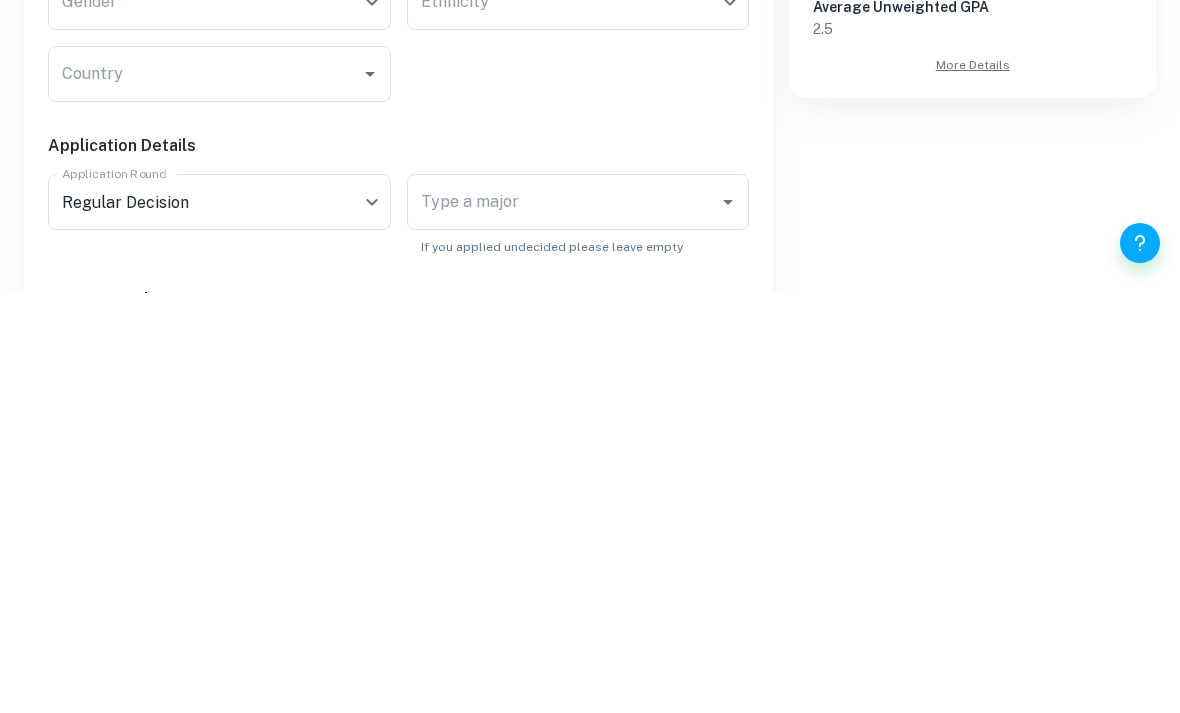 type on "7" 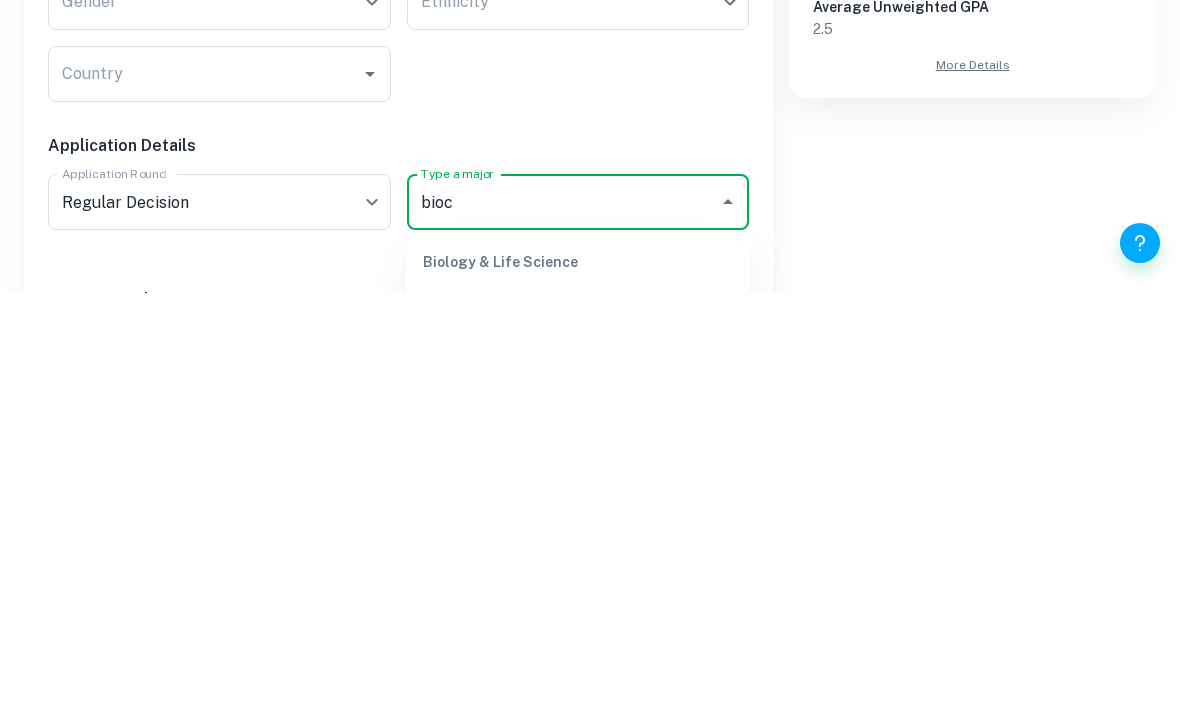 scroll, scrollTop: 0, scrollLeft: 0, axis: both 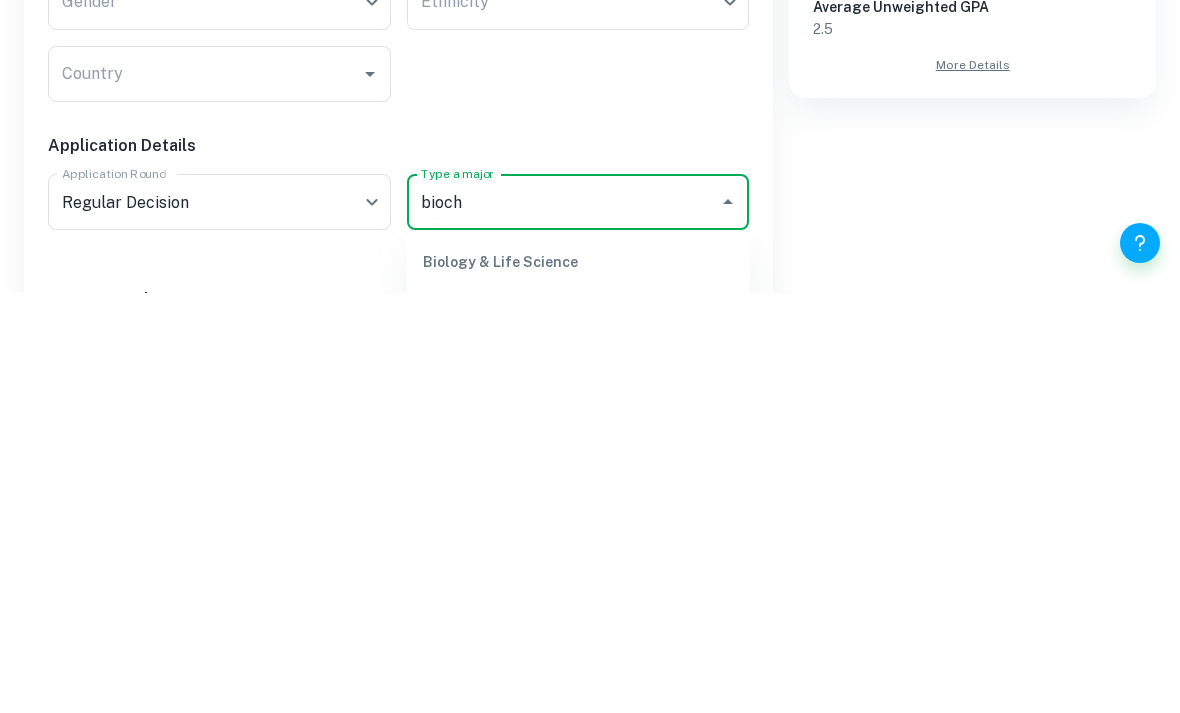 click on "Biochemical Sciences" at bounding box center [578, 724] 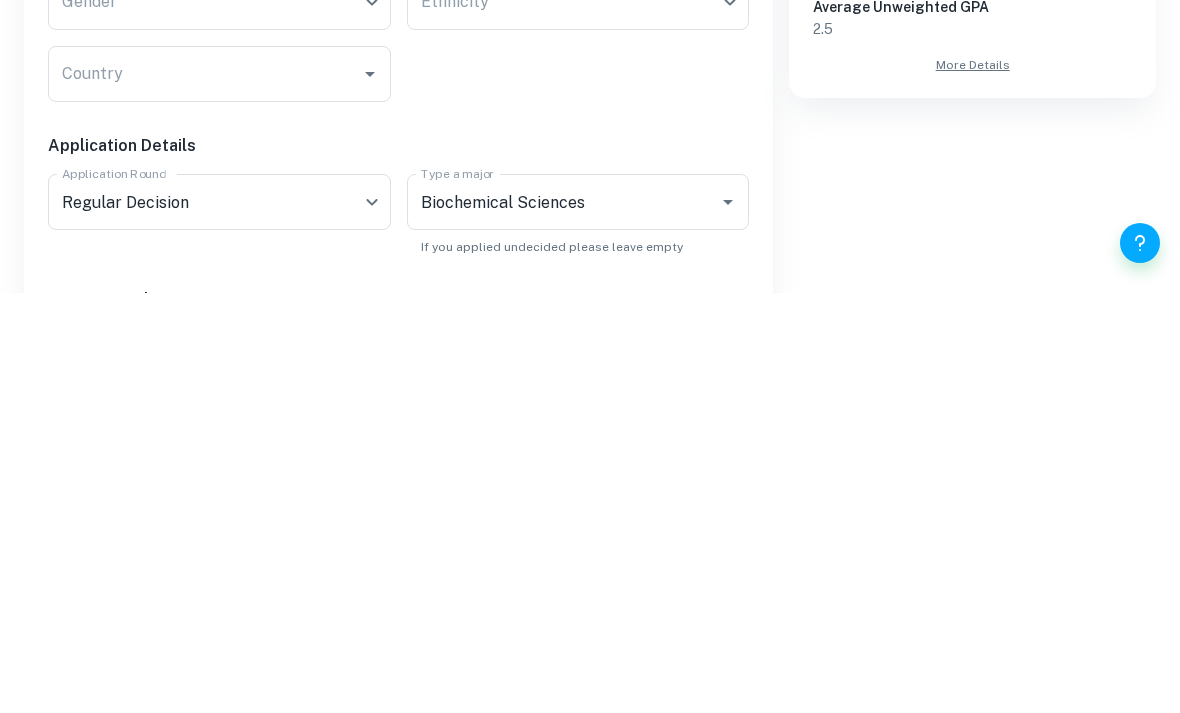 scroll, scrollTop: 929, scrollLeft: 0, axis: vertical 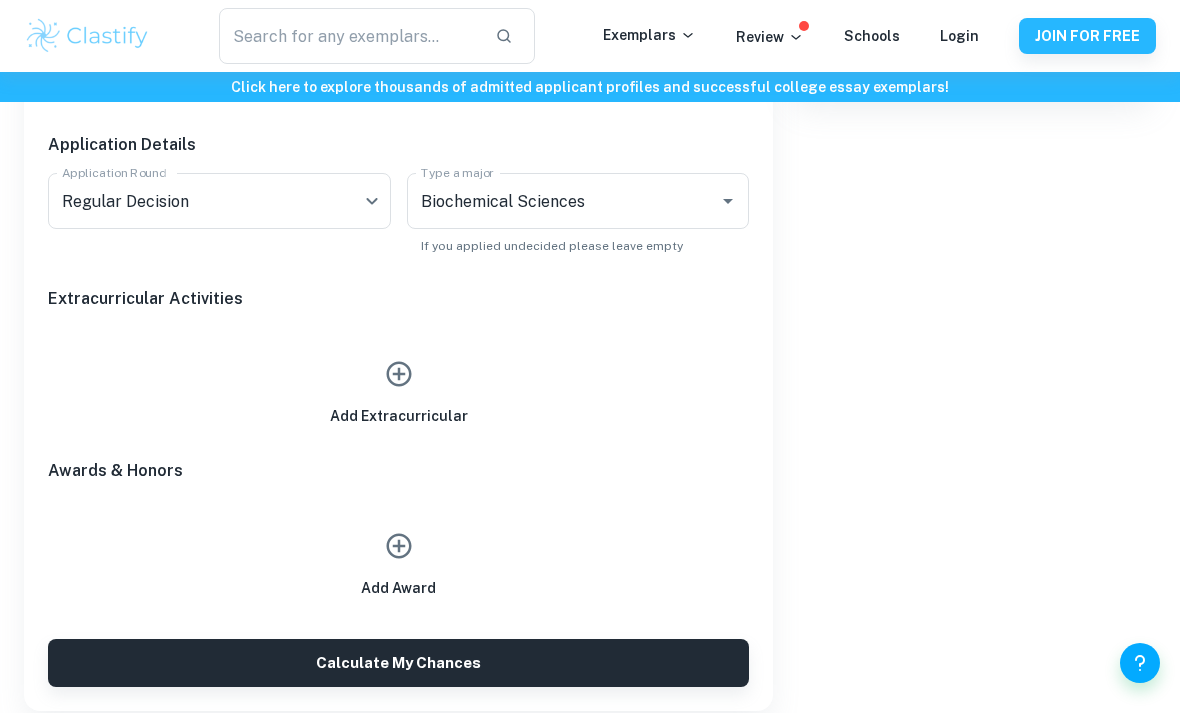 click at bounding box center [399, 546] 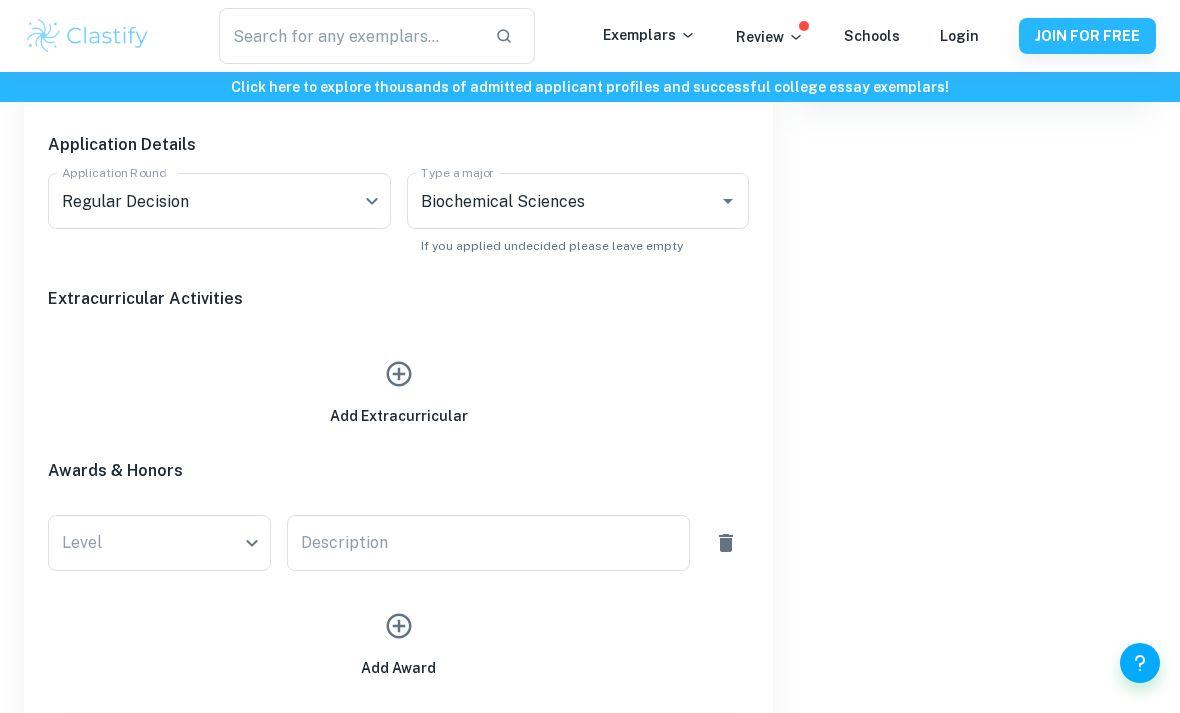 click on "We value your privacy We use cookies to enhance your browsing experience, serve personalised ads or content, and analyse our traffic. By clicking "Accept All", you consent to our use of cookies.   Cookie Policy Customise   Reject All   Accept All   Customise Consent Preferences   We use cookies to help you navigate efficiently and perform certain functions. You will find detailed information about all cookies under each consent category below. The cookies that are categorised as "Necessary" are stored on your browser as they are essential for enabling the basic functionalities of the site. ...  Show more For more information on how Google's third-party cookies operate and handle your data, see:   Google Privacy Policy Necessary Always Active Necessary cookies are required to enable the basic features of this site, such as providing secure log-in or adjusting your consent preferences. These cookies do not store any personally identifiable data. Functional Analytics Performance Advertisement Uncategorised" at bounding box center [590, -501] 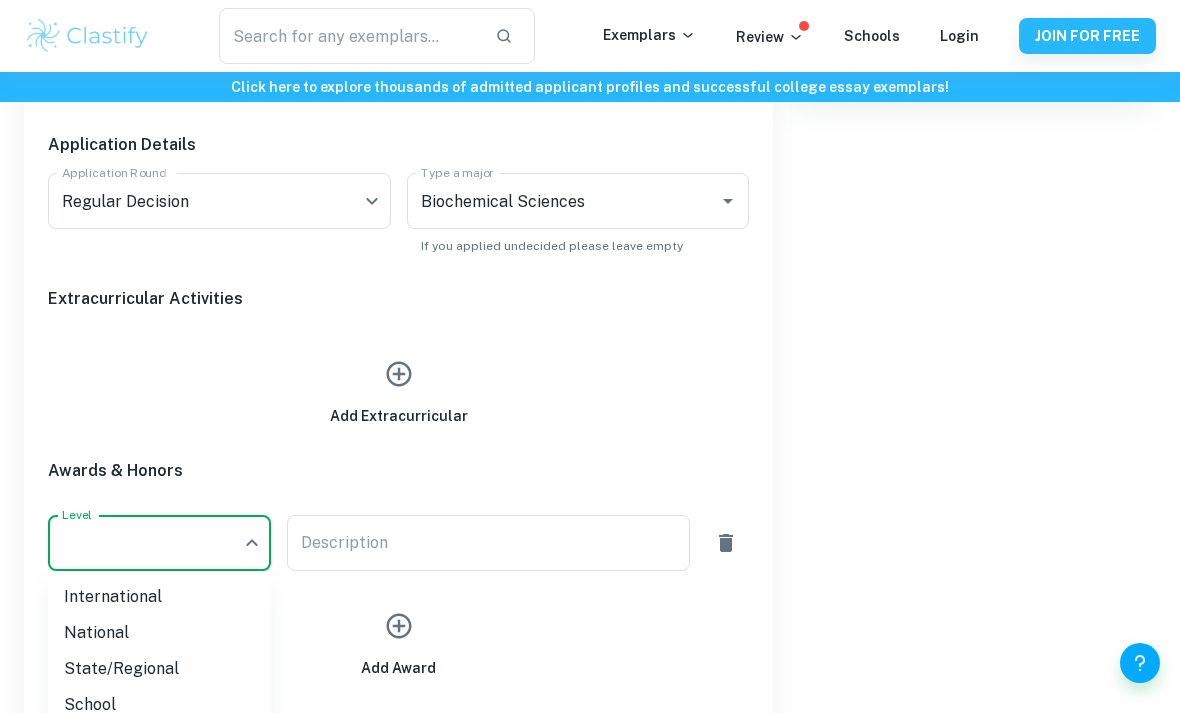 click on "School" at bounding box center [159, 705] 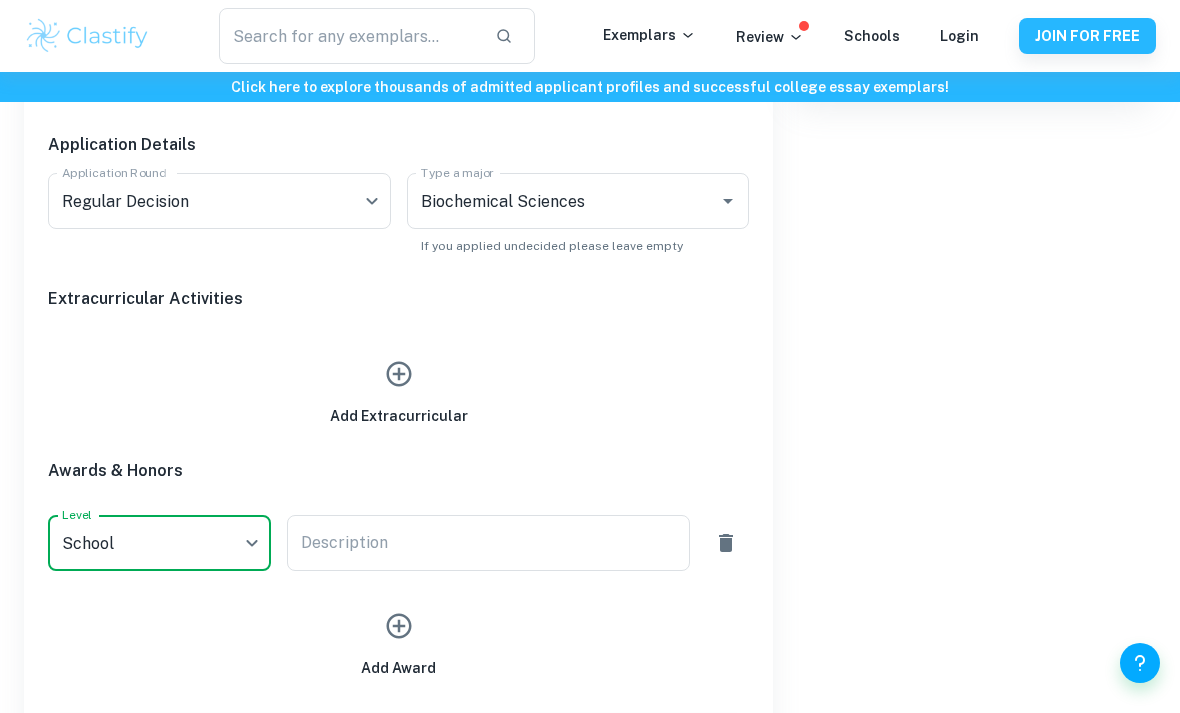 click on "Description" at bounding box center (488, 543) 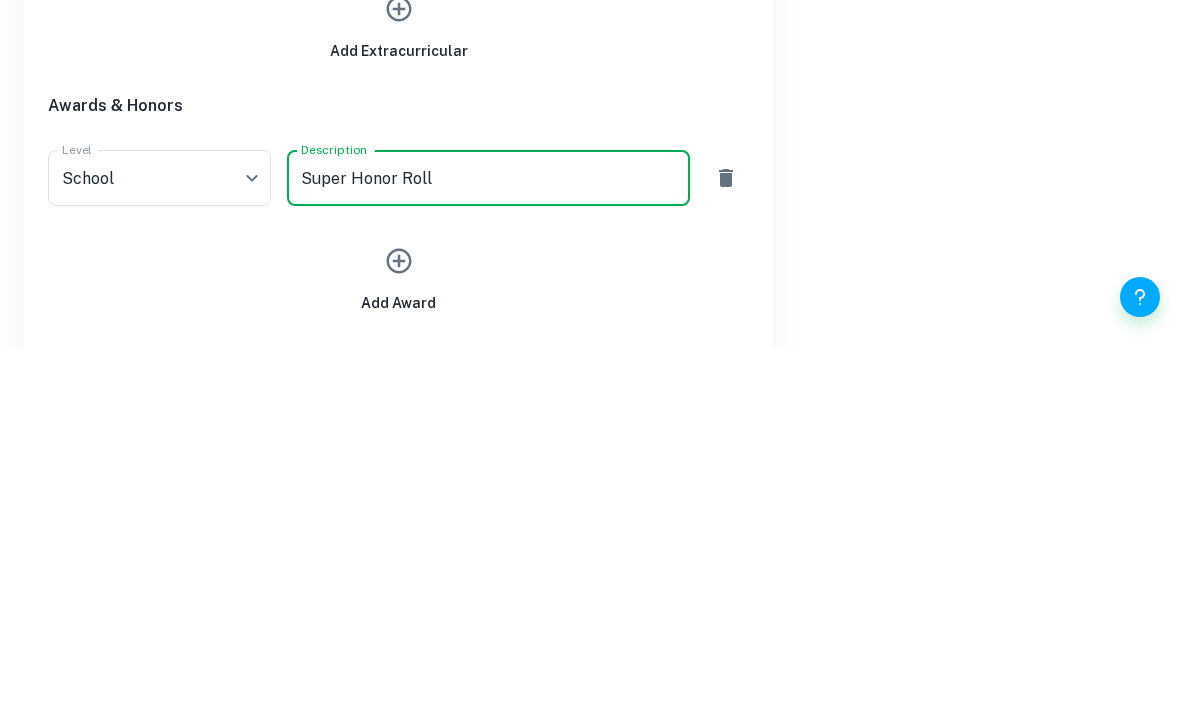 type on "Super Honor Roll" 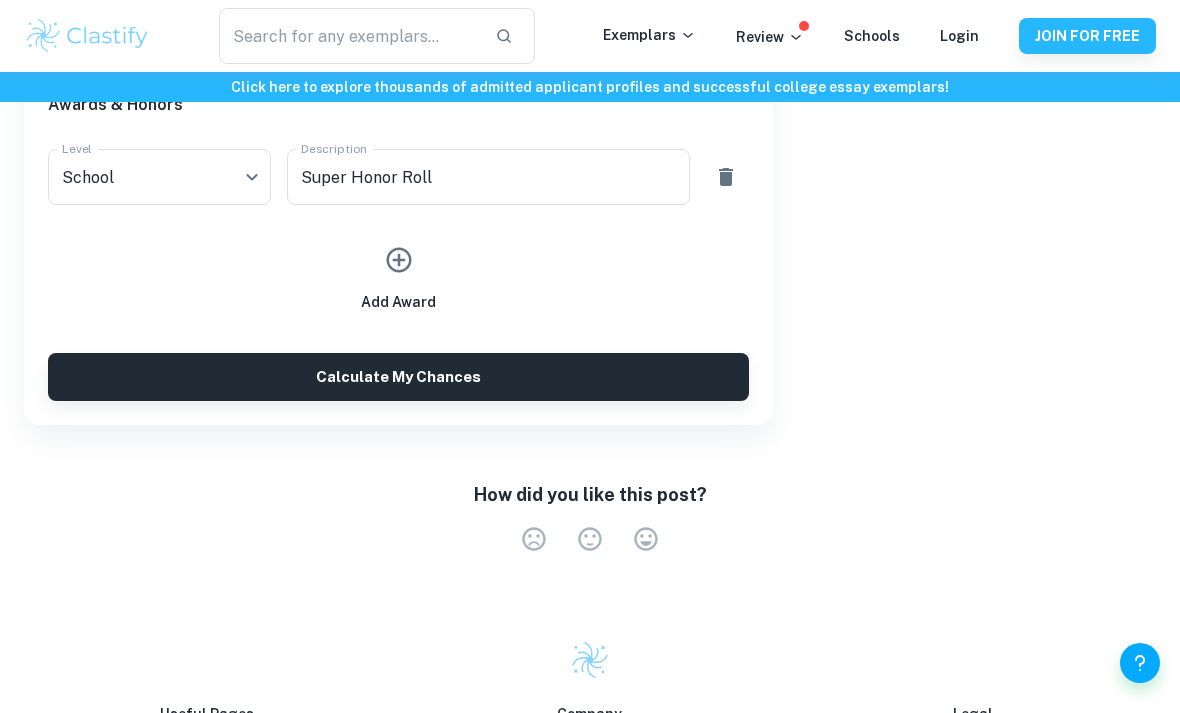 click 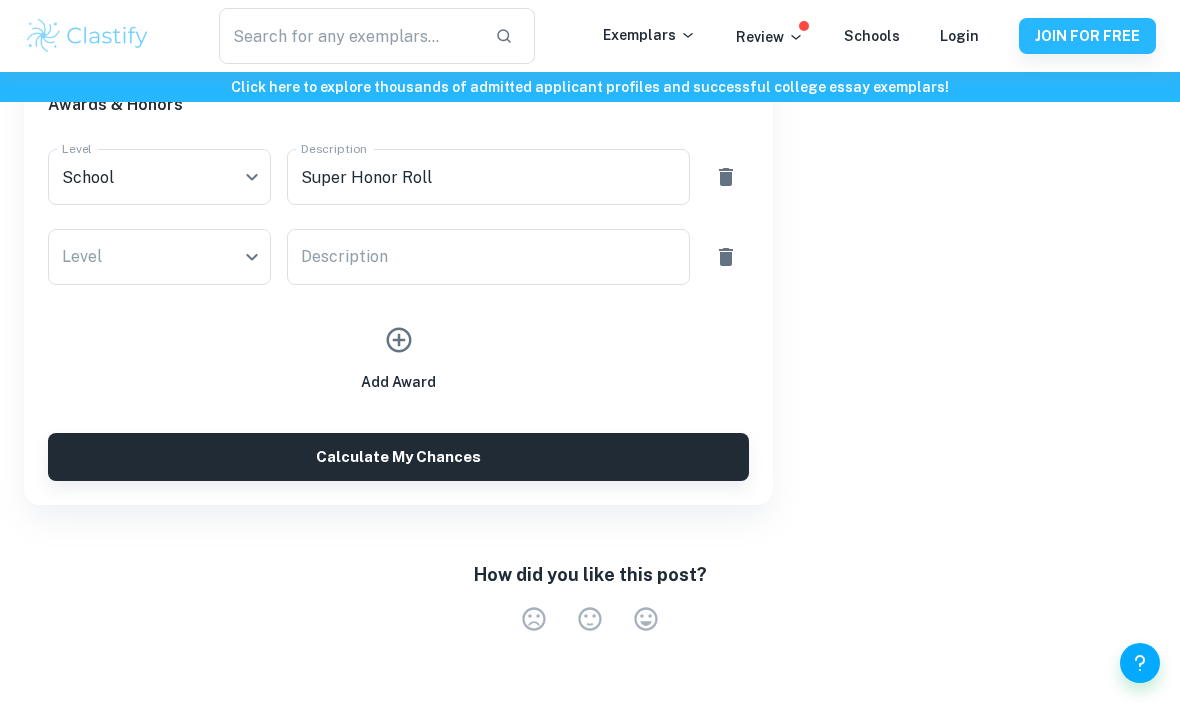 click on "We value your privacy We use cookies to enhance your browsing experience, serve personalised ads or content, and analyse our traffic. By clicking "Accept All", you consent to our use of cookies.   Cookie Policy Customise   Reject All   Accept All   Customise Consent Preferences   We use cookies to help you navigate efficiently and perform certain functions. You will find detailed information about all cookies under each consent category below. The cookies that are categorised as "Necessary" are stored on your browser as they are essential for enabling the basic functionalities of the site. ...  Show more For more information on how Google's third-party cookies operate and handle your data, see:   Google Privacy Policy Necessary Always Active Necessary cookies are required to enable the basic features of this site, such as providing secure log-in or adjusting your consent preferences. These cookies do not store any personally identifiable data. Functional Analytics Performance Advertisement Uncategorised" at bounding box center [590, -867] 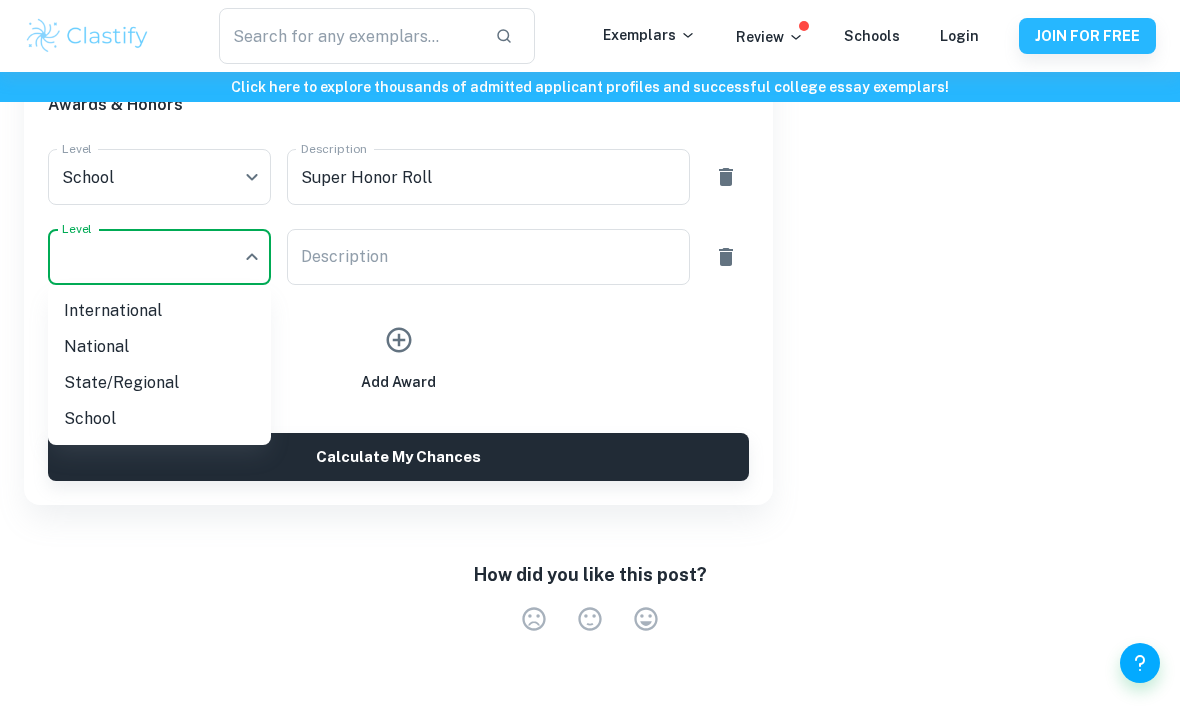 click on "State/Regional" at bounding box center (159, 383) 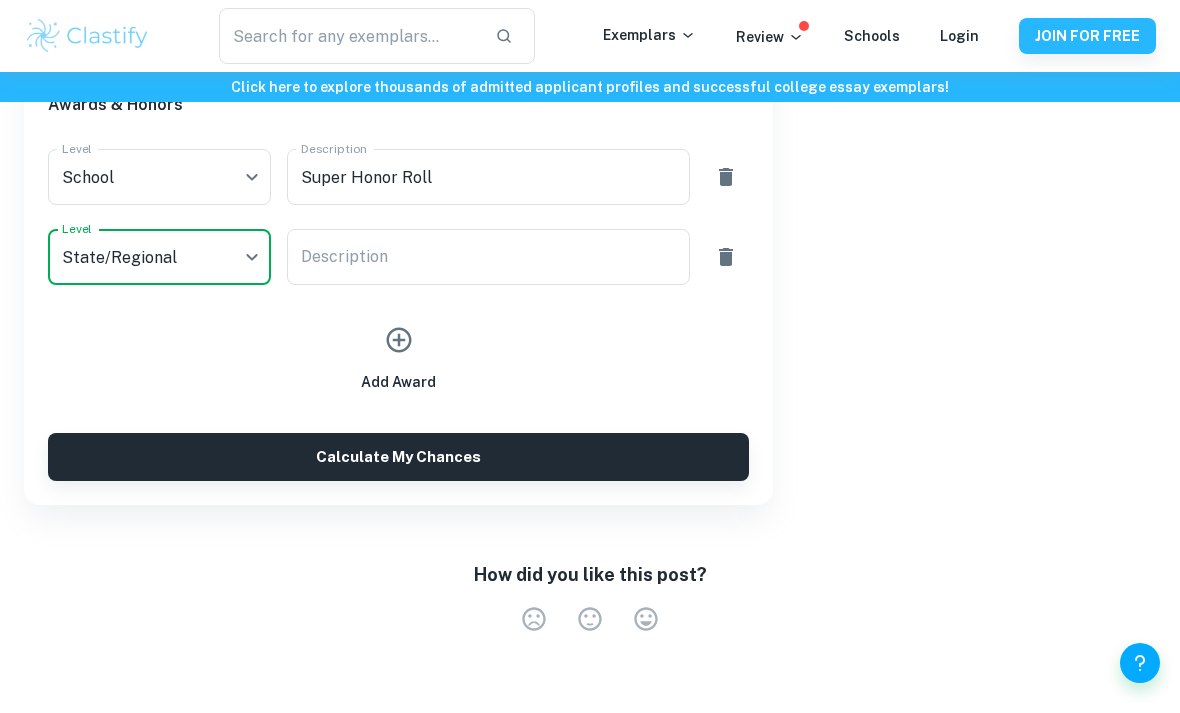 click on "Description" at bounding box center [488, 257] 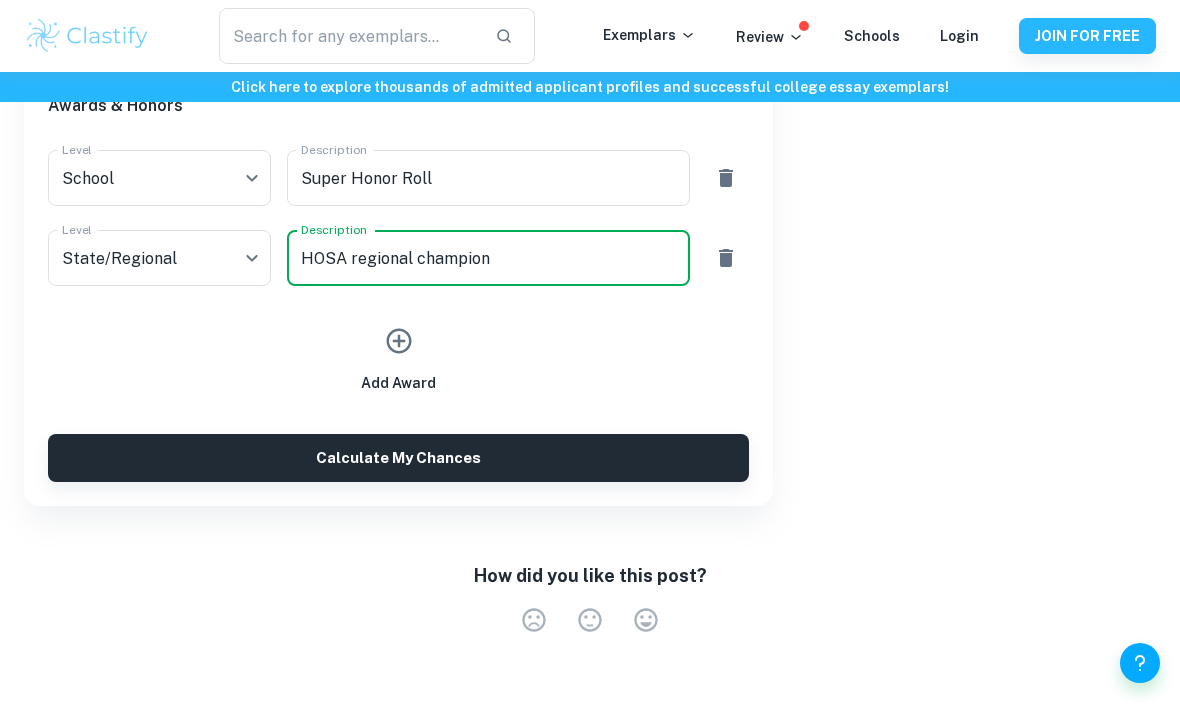 type on "HOSA regional champion" 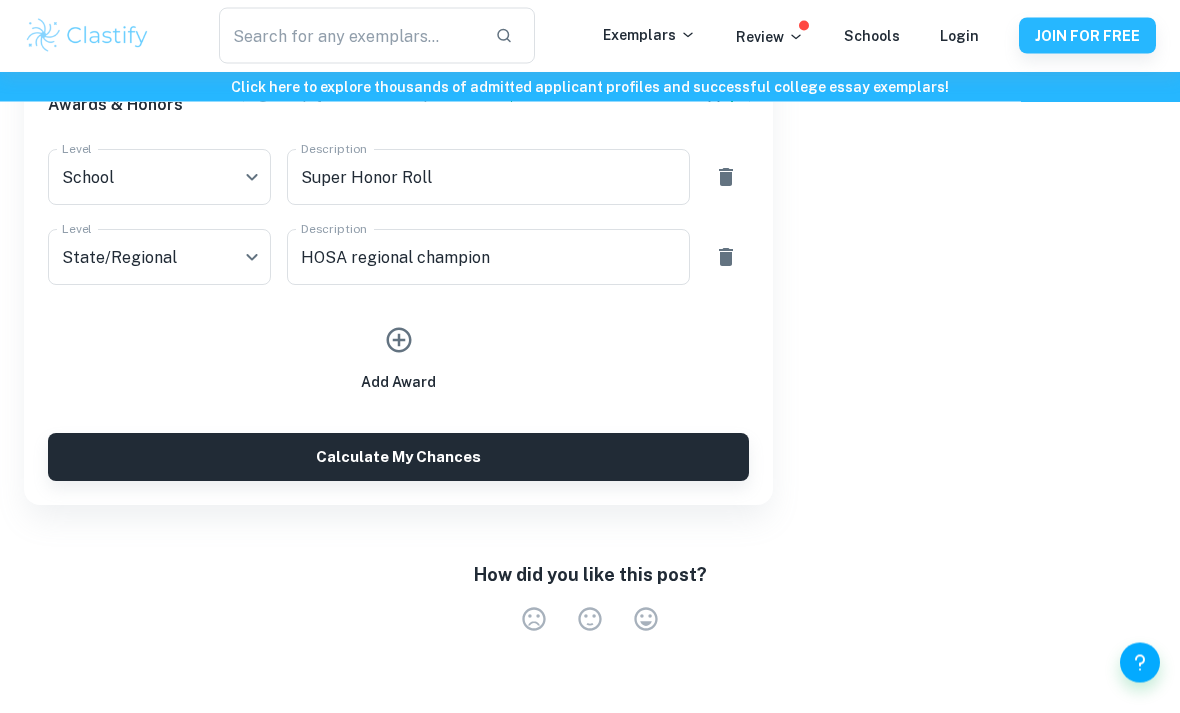 click 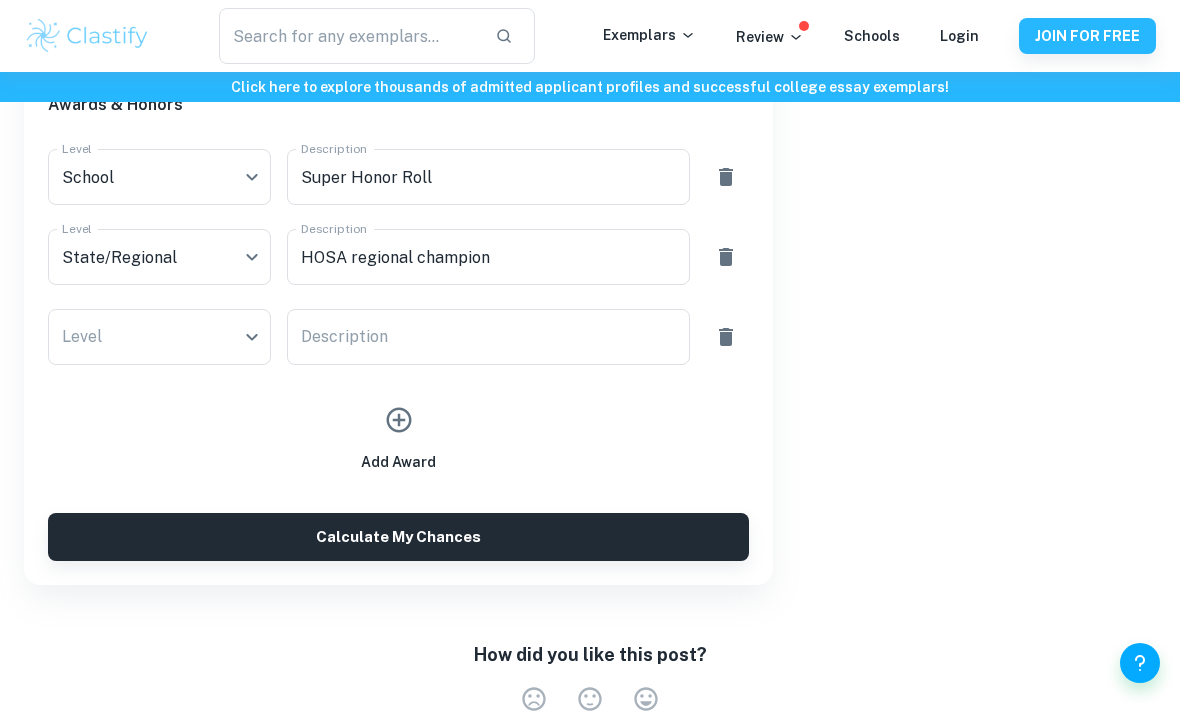 click on "We value your privacy We use cookies to enhance your browsing experience, serve personalised ads or content, and analyse our traffic. By clicking "Accept All", you consent to our use of cookies.   Cookie Policy Customise   Reject All   Accept All   Customise Consent Preferences   We use cookies to help you navigate efficiently and perform certain functions. You will find detailed information about all cookies under each consent category below. The cookies that are categorised as "Necessary" are stored on your browser as they are essential for enabling the basic functionalities of the site. ...  Show more For more information on how Google's third-party cookies operate and handle your data, see:   Google Privacy Policy Necessary Always Active Necessary cookies are required to enable the basic features of this site, such as providing secure log-in or adjusting your consent preferences. These cookies do not store any personally identifiable data. Functional Analytics Performance Advertisement Uncategorised" at bounding box center (590, -867) 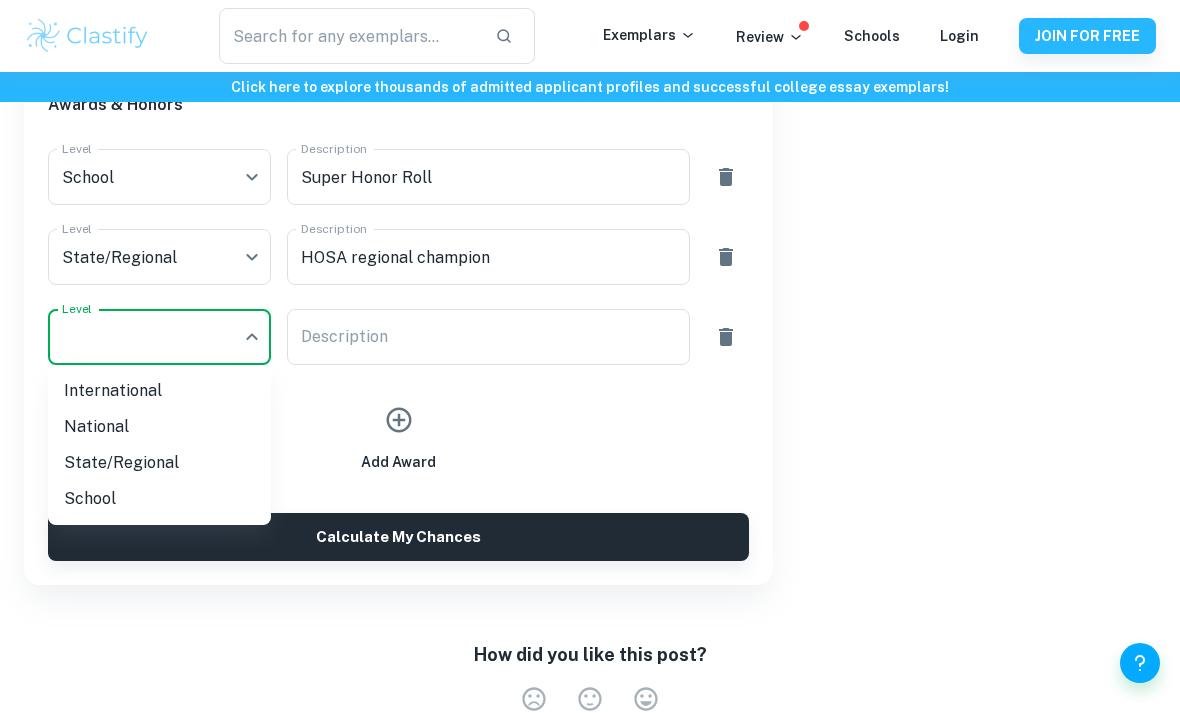 click on "State/Regional" at bounding box center (159, 463) 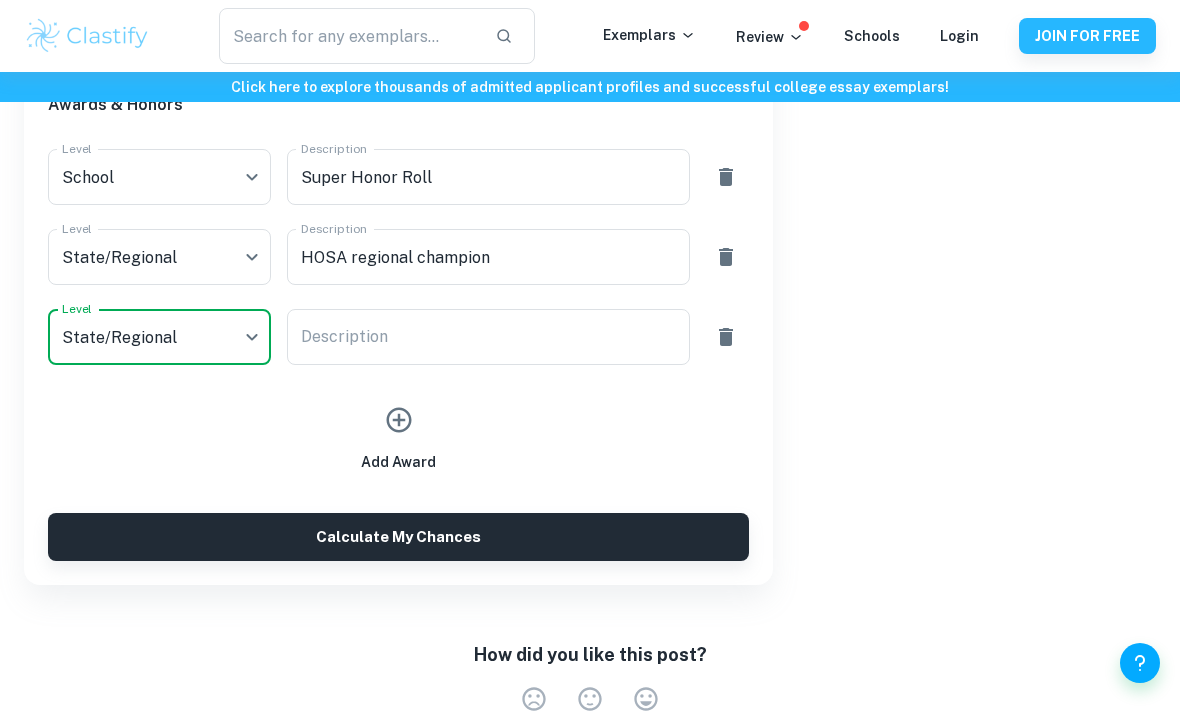 click on "Description" at bounding box center [488, 337] 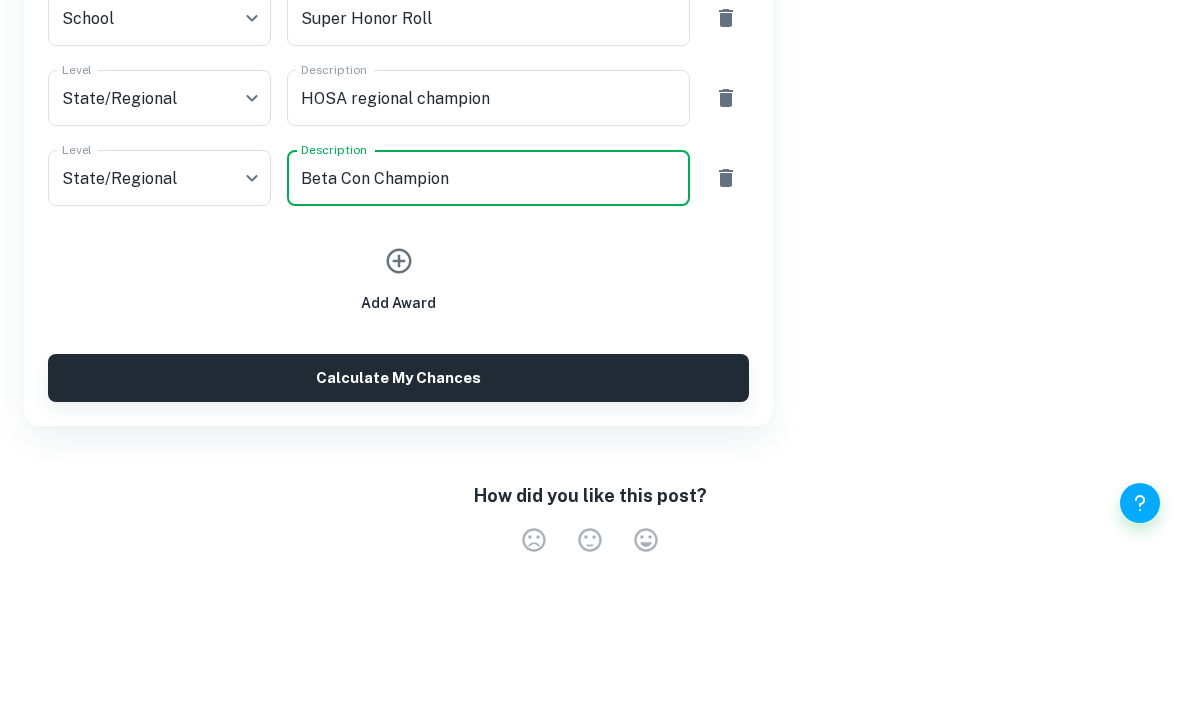 type on "Beta Con Champion" 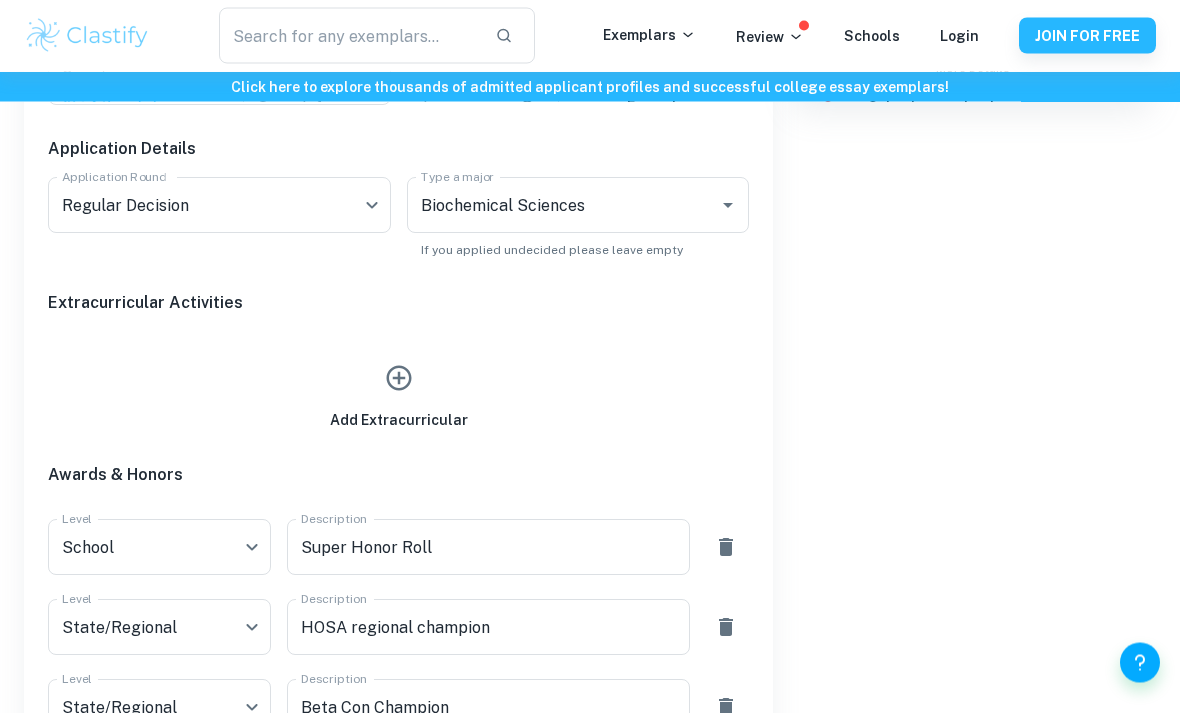 click 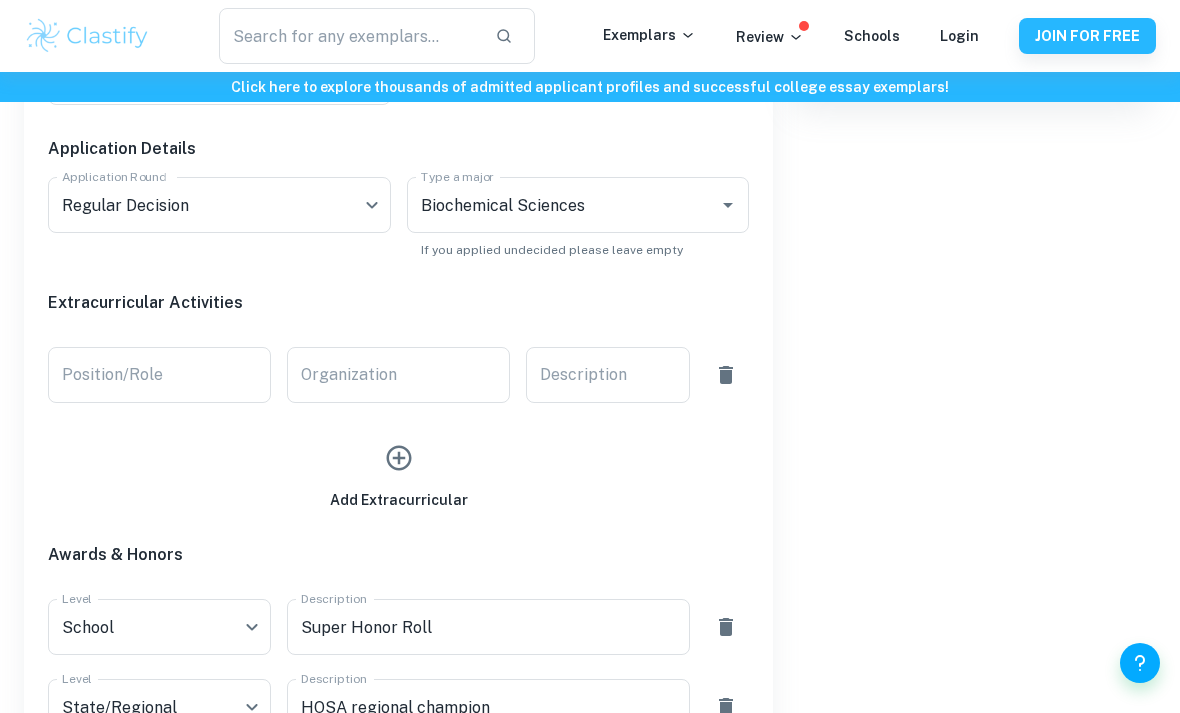 click on "Position/Role" at bounding box center [159, 375] 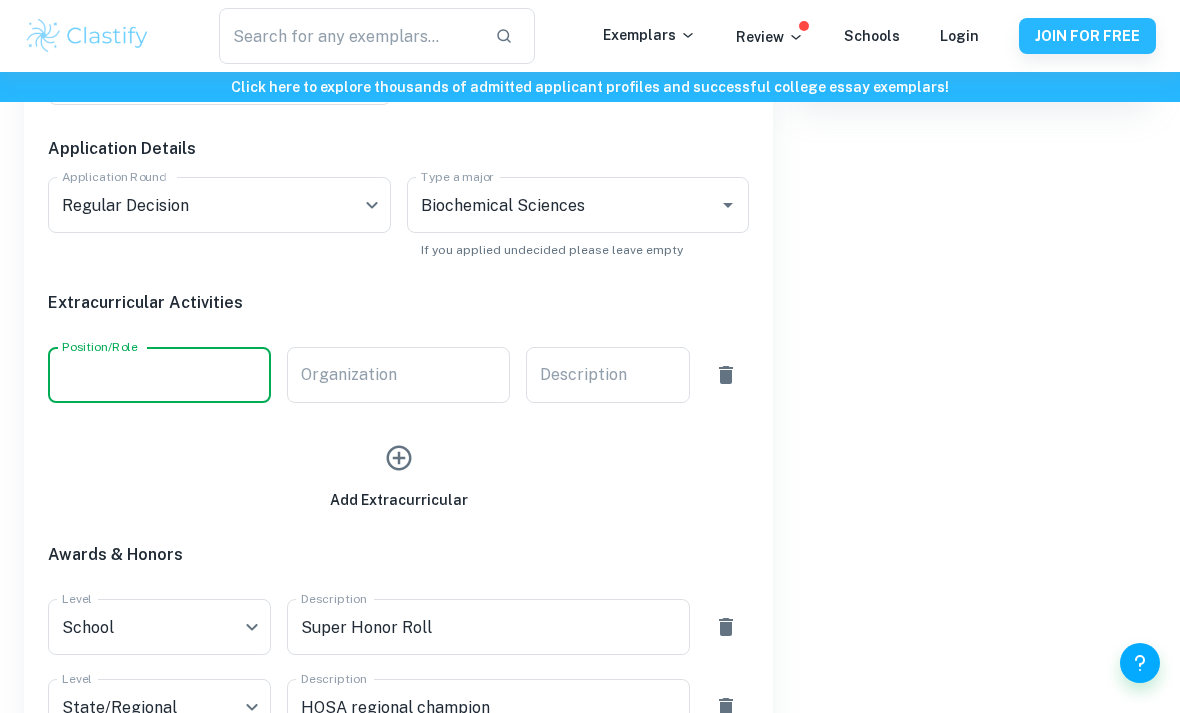 scroll, scrollTop: 924, scrollLeft: 0, axis: vertical 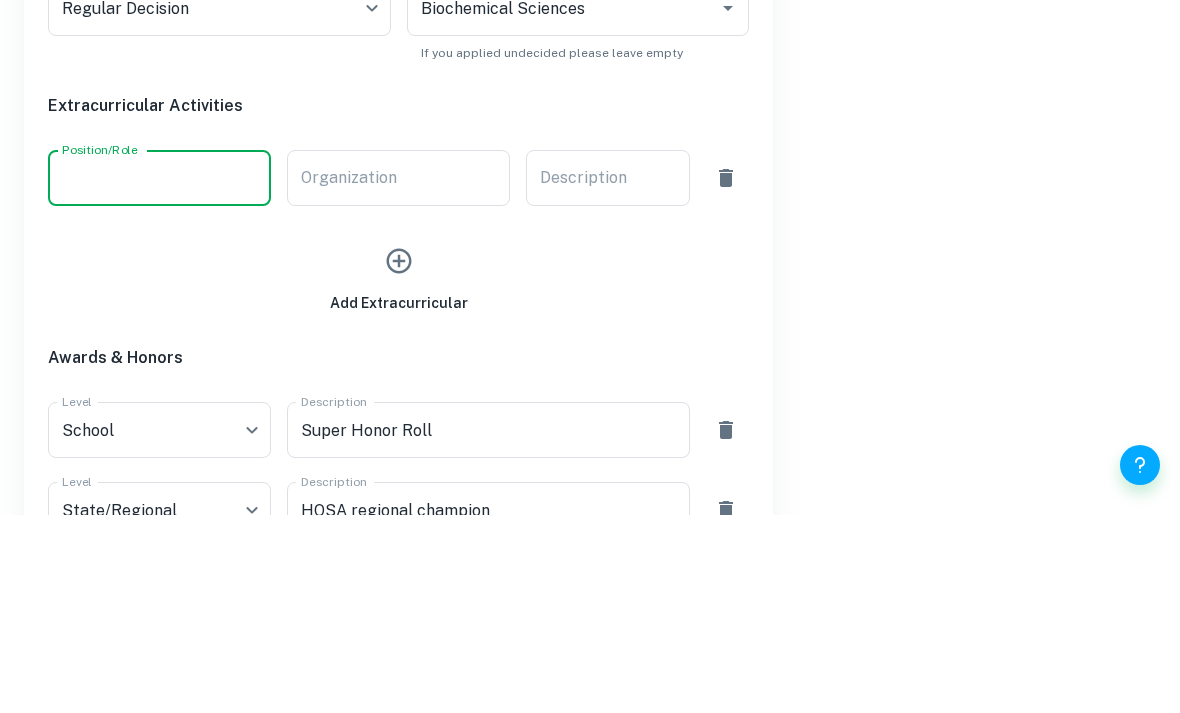 click on "Organization" at bounding box center [398, 376] 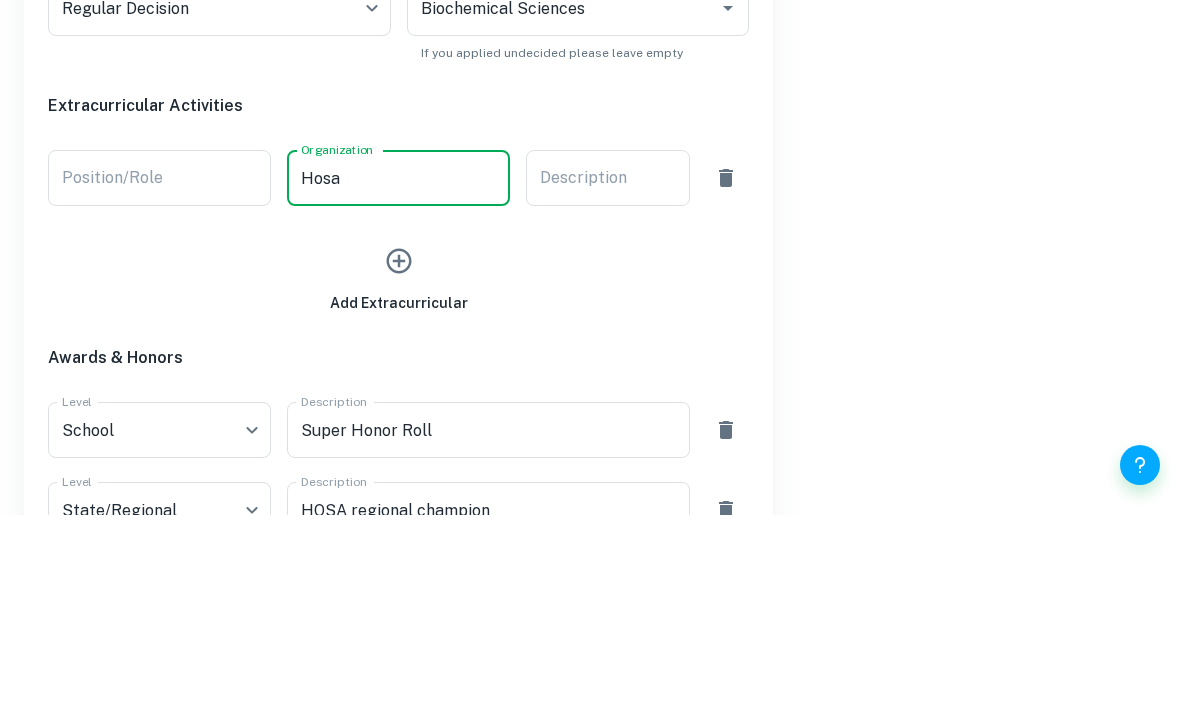 type on "Hosa" 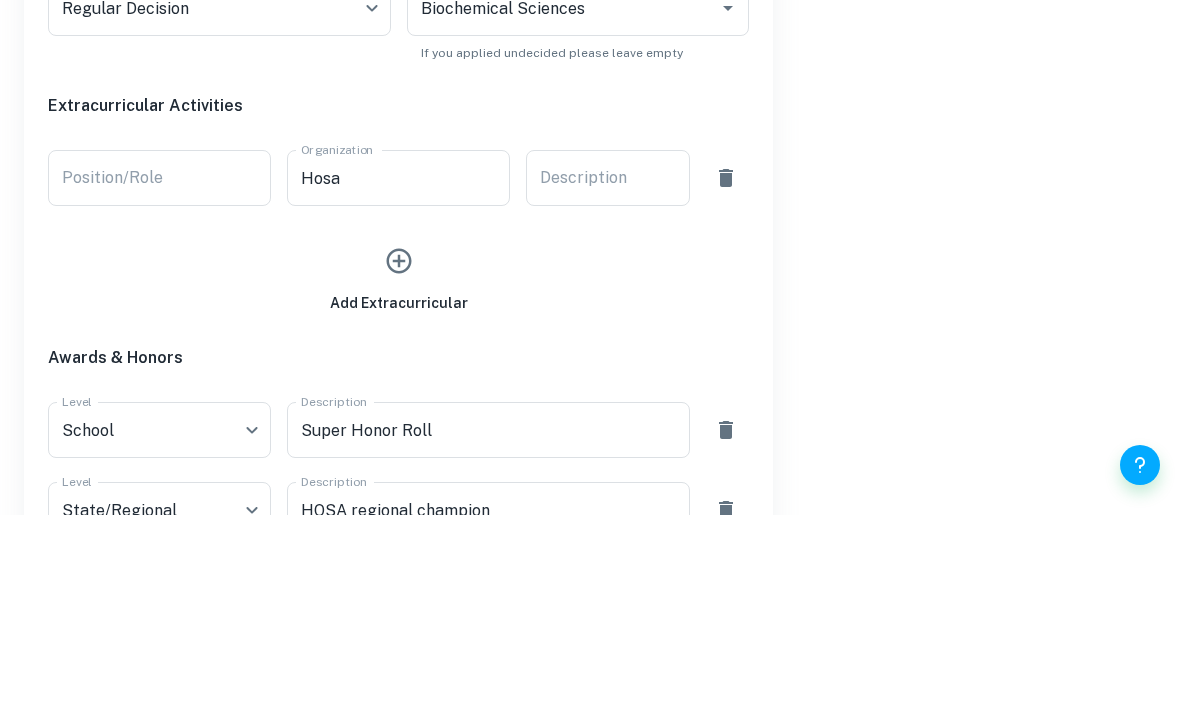 scroll, scrollTop: 1123, scrollLeft: 0, axis: vertical 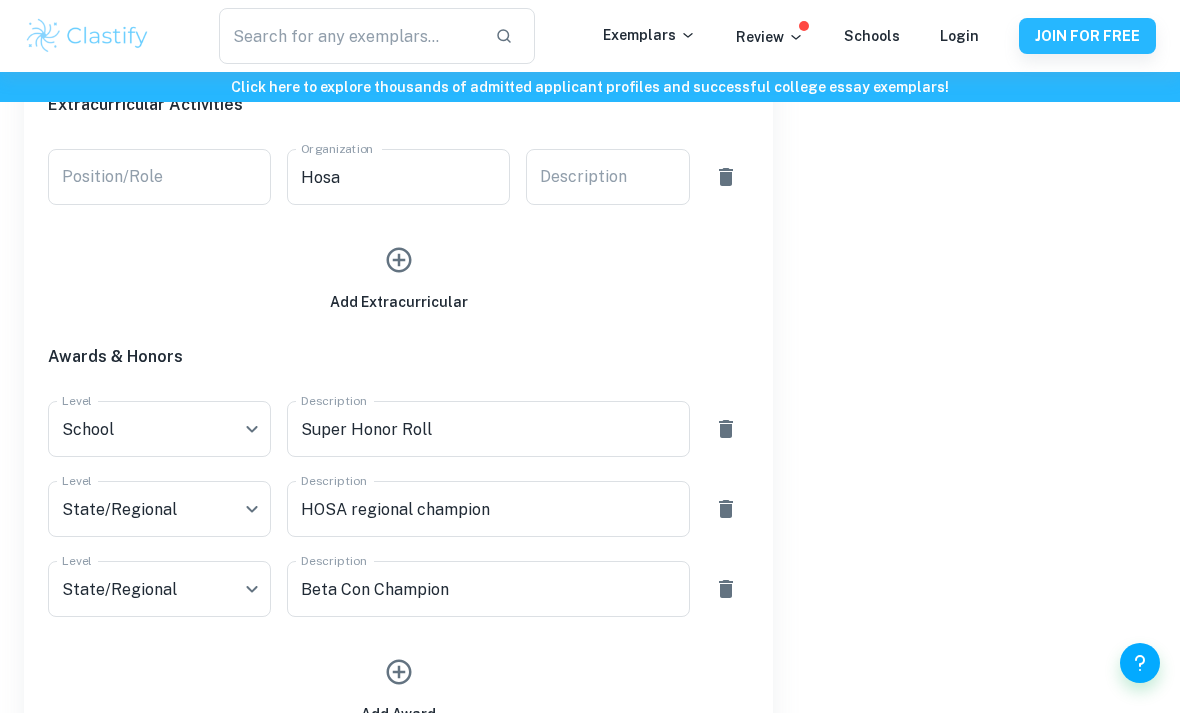 click 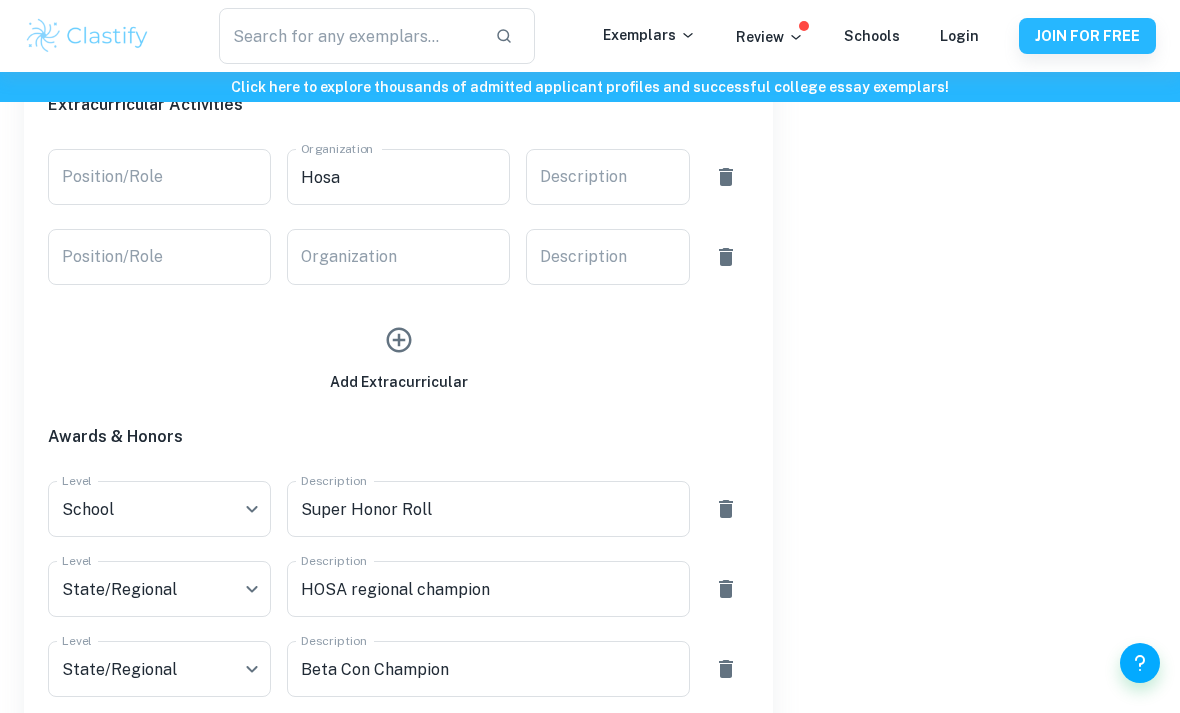 click on "Organization" at bounding box center (398, 257) 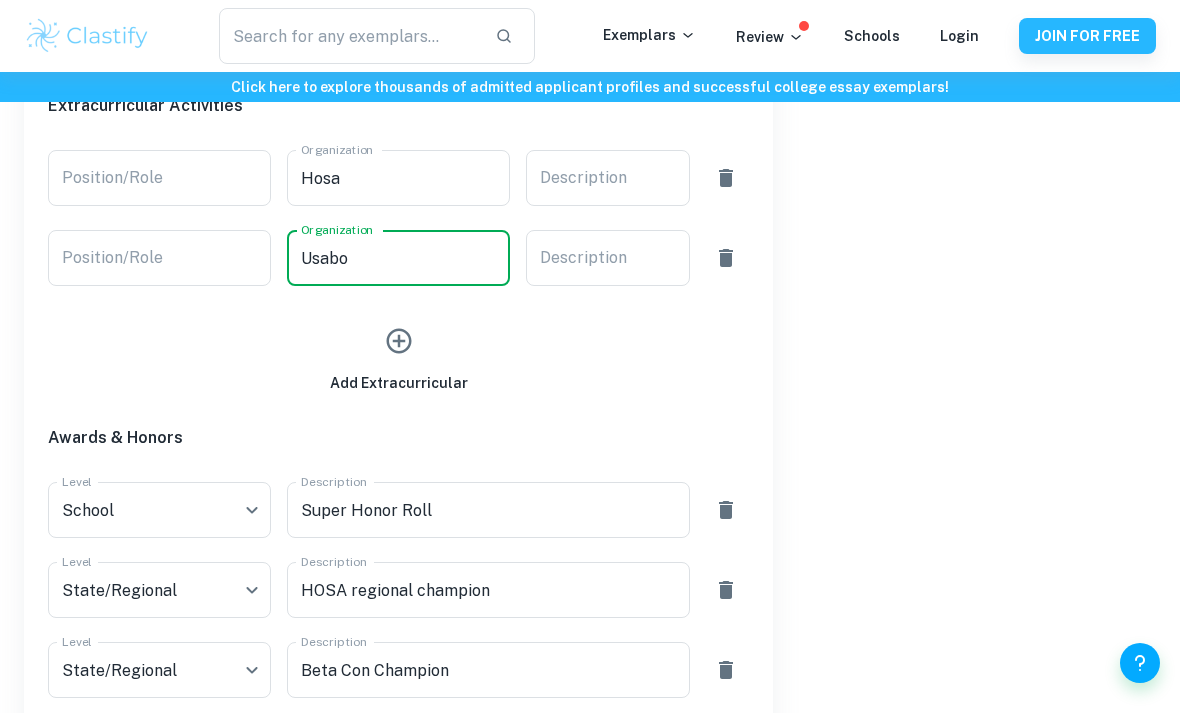 type on "Usabo" 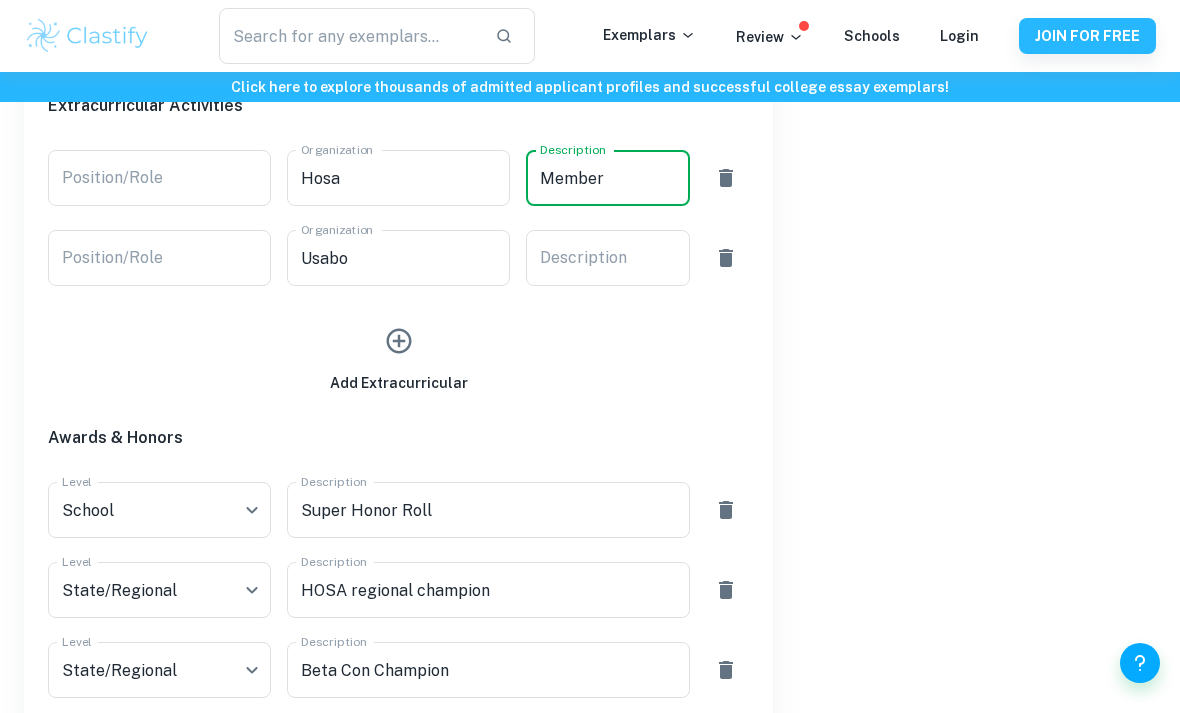 type on "Member" 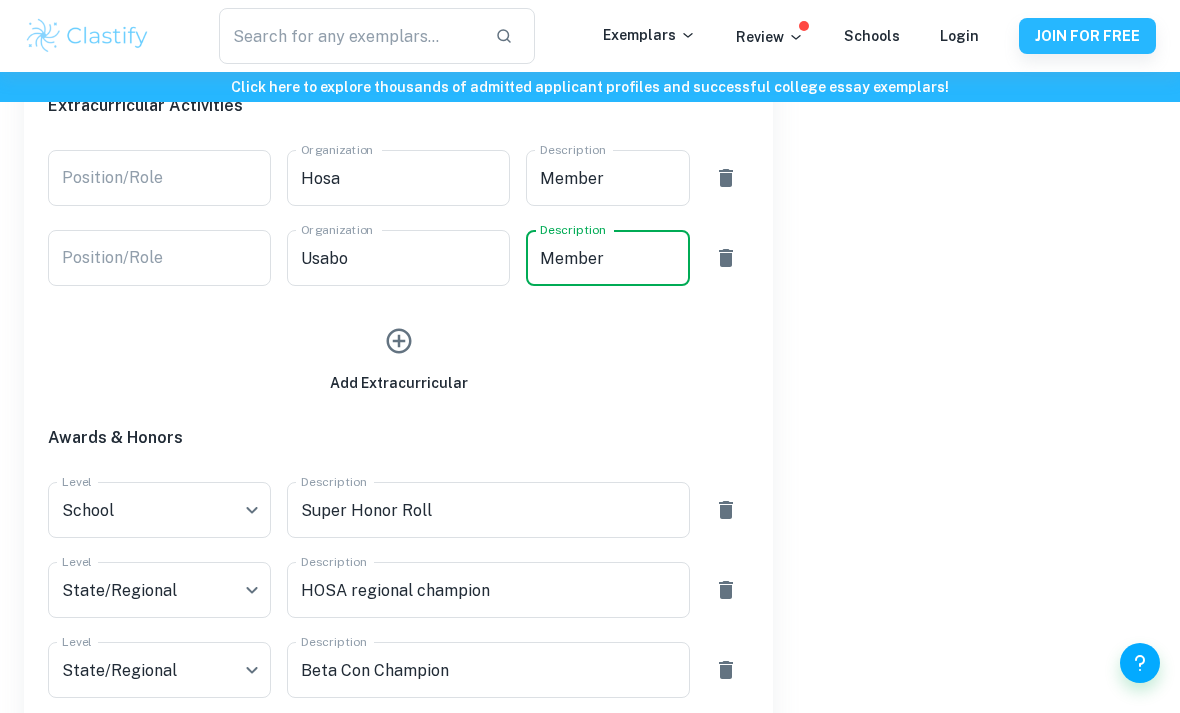 type on "Member" 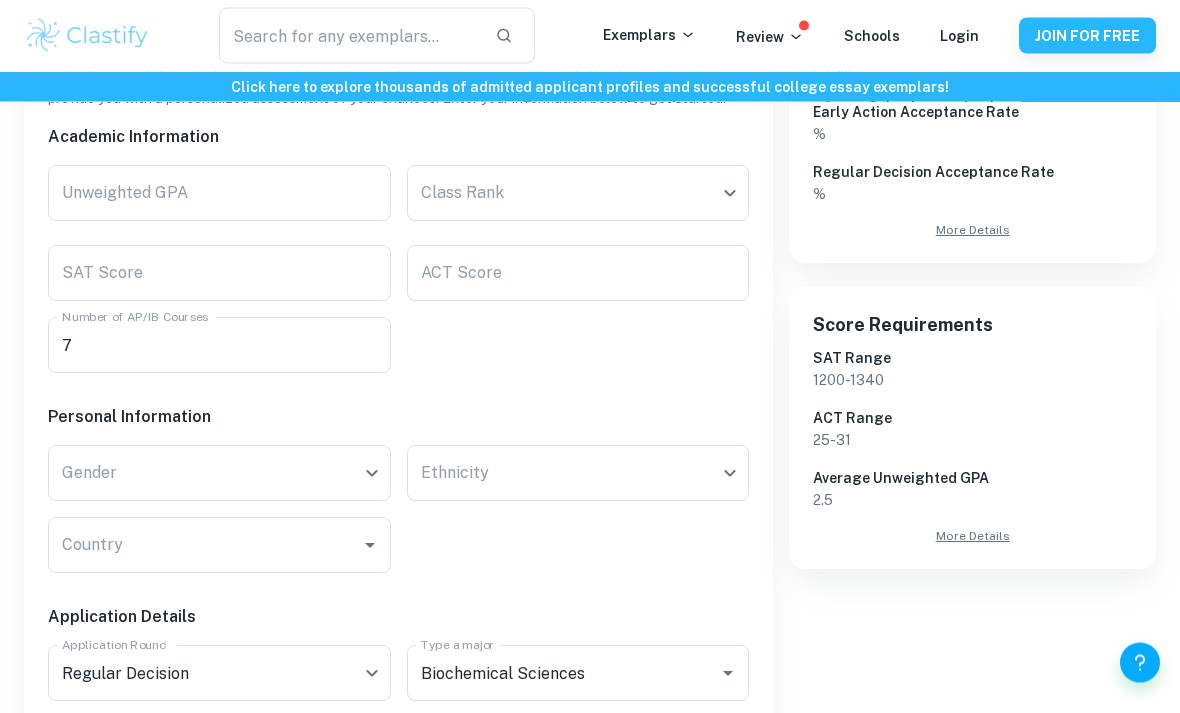 scroll, scrollTop: 420, scrollLeft: 0, axis: vertical 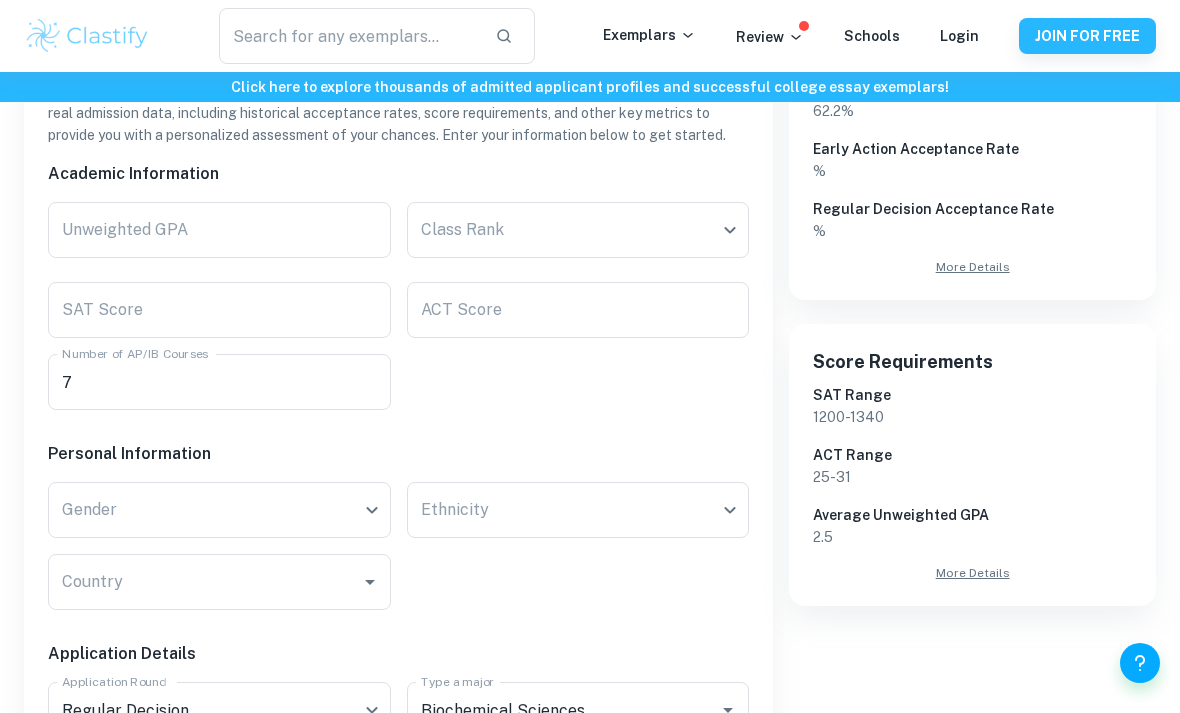 click on "Unweighted GPA" at bounding box center [219, 230] 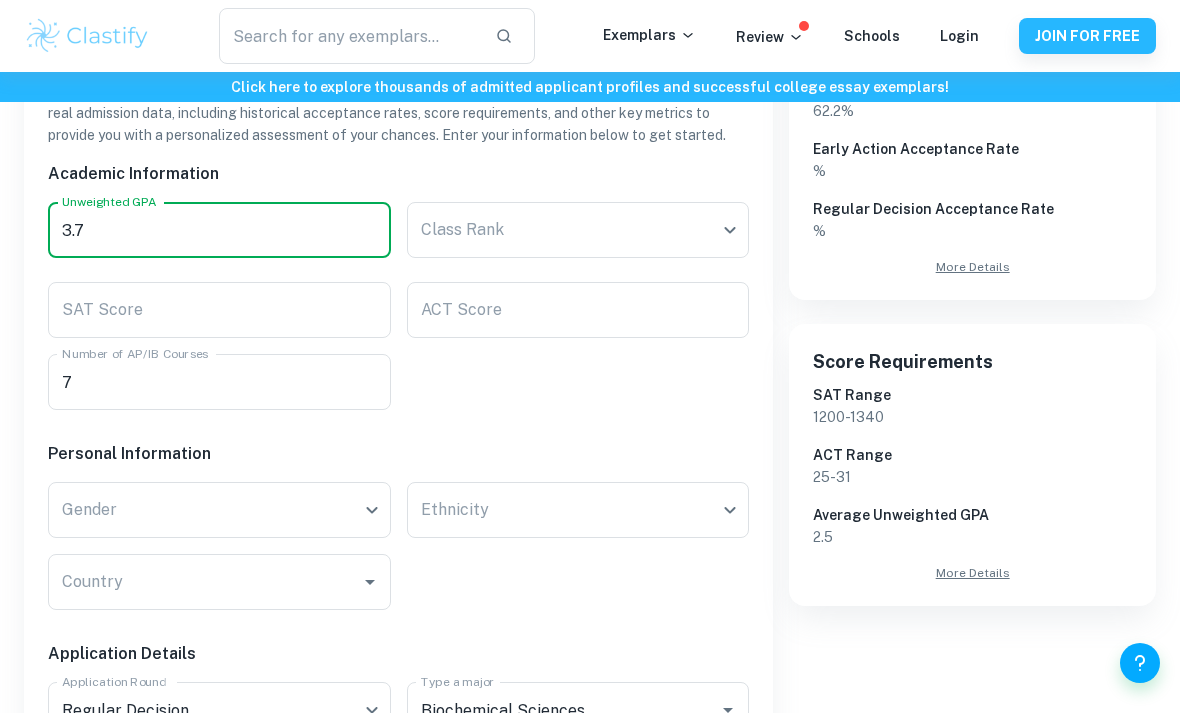 type on "3.7" 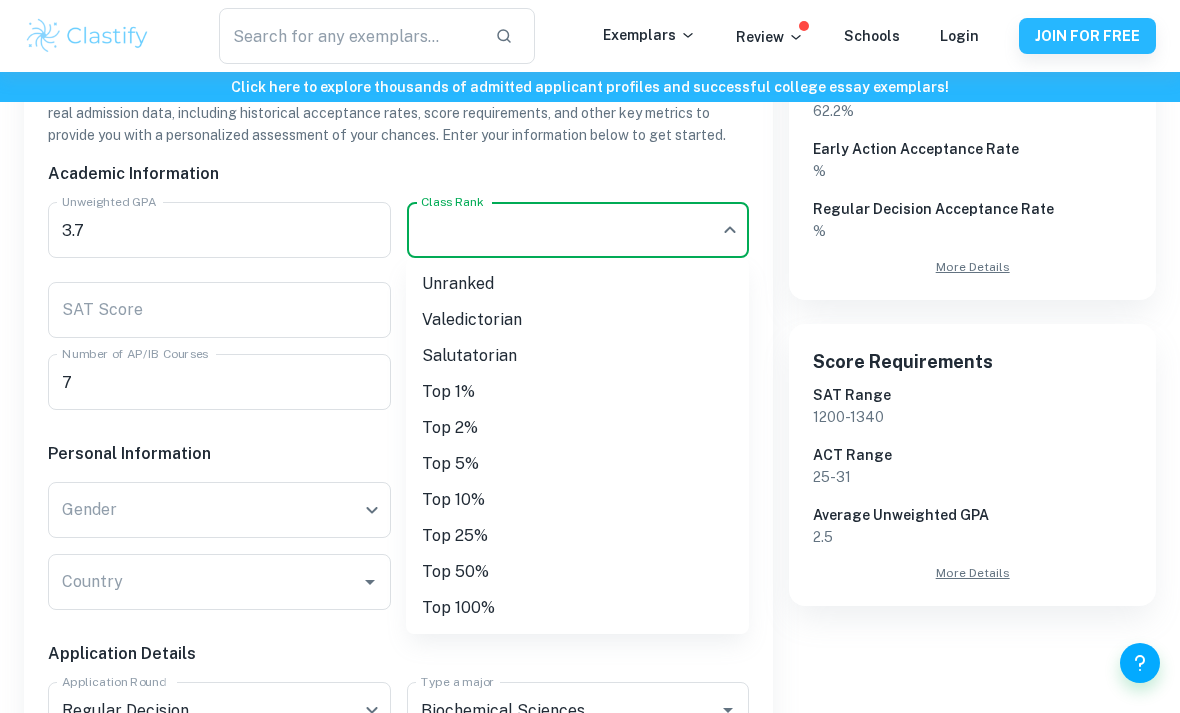 click on "Unranked" at bounding box center (577, 284) 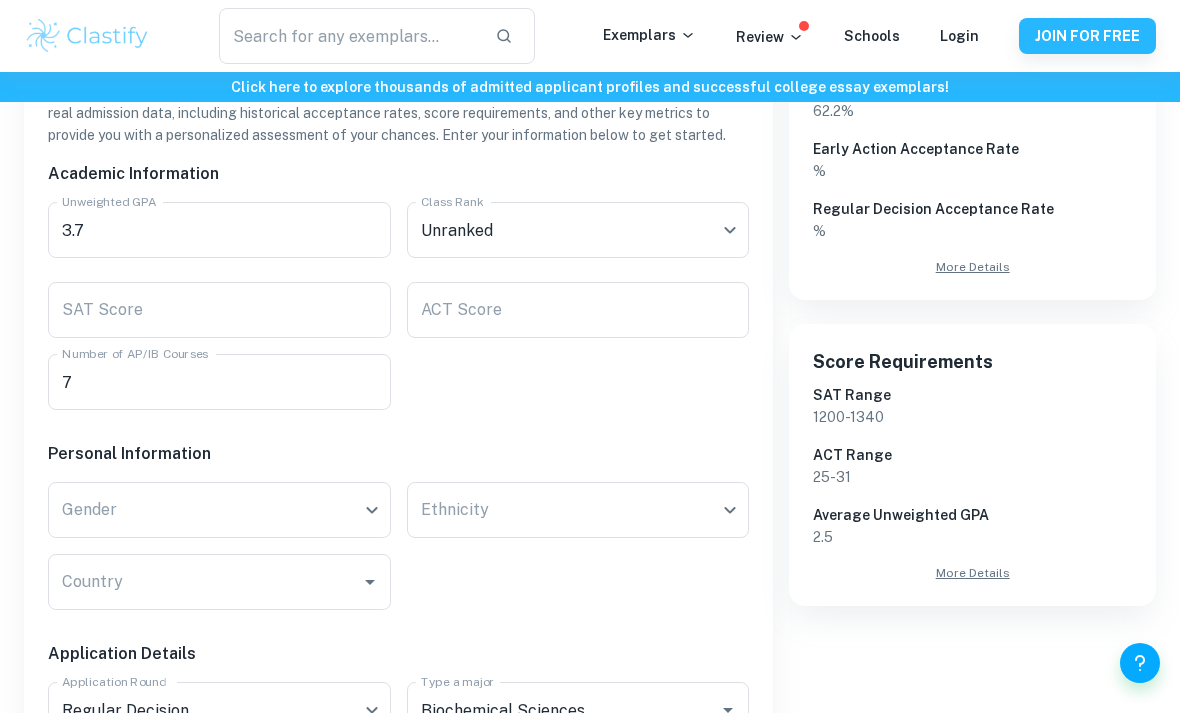 click on "SAT Score" at bounding box center [219, 310] 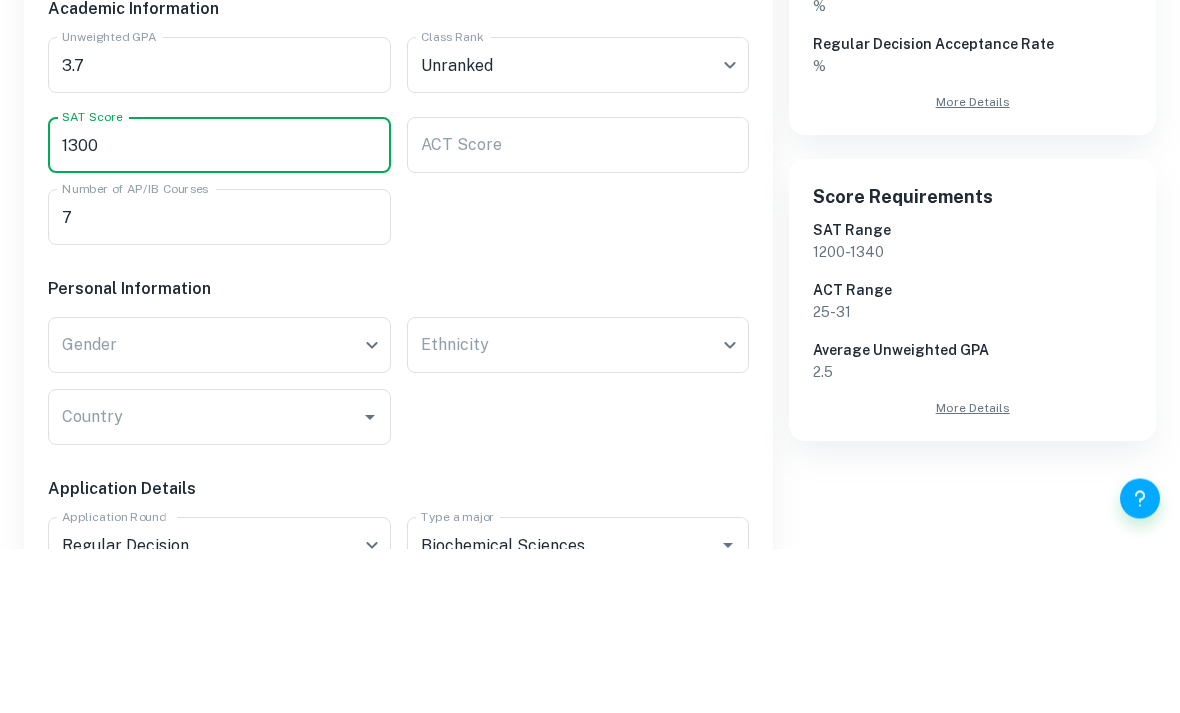 type on "1300" 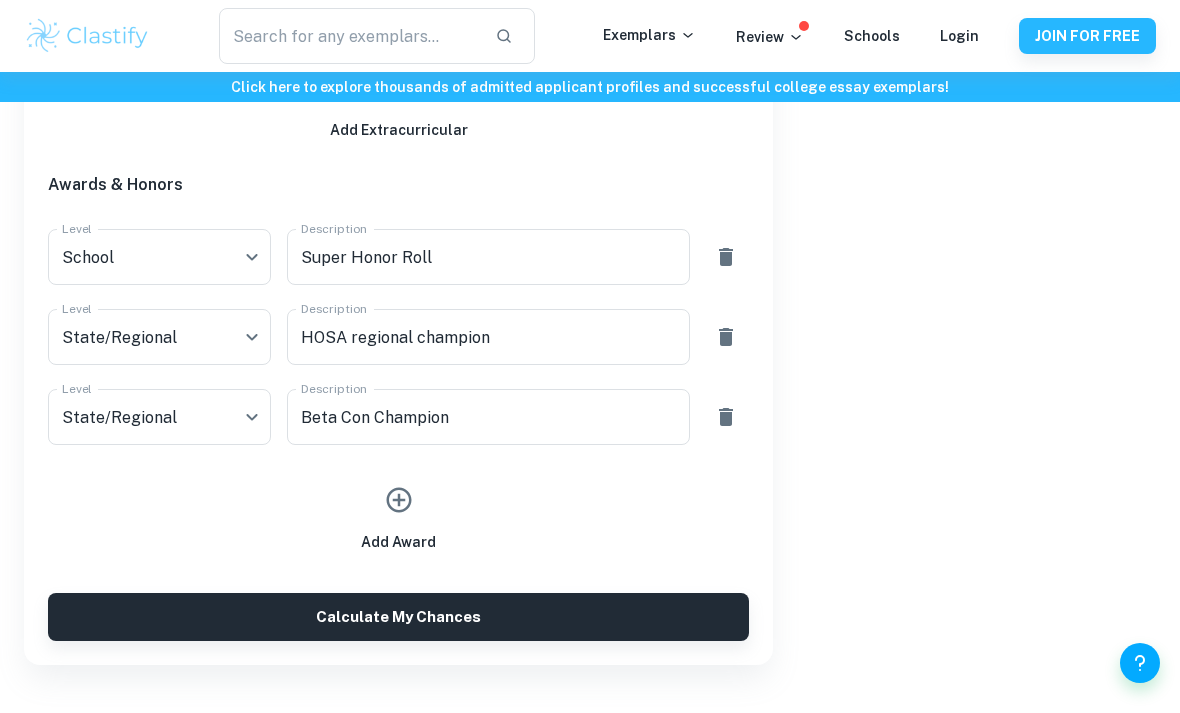 scroll, scrollTop: 1376, scrollLeft: 0, axis: vertical 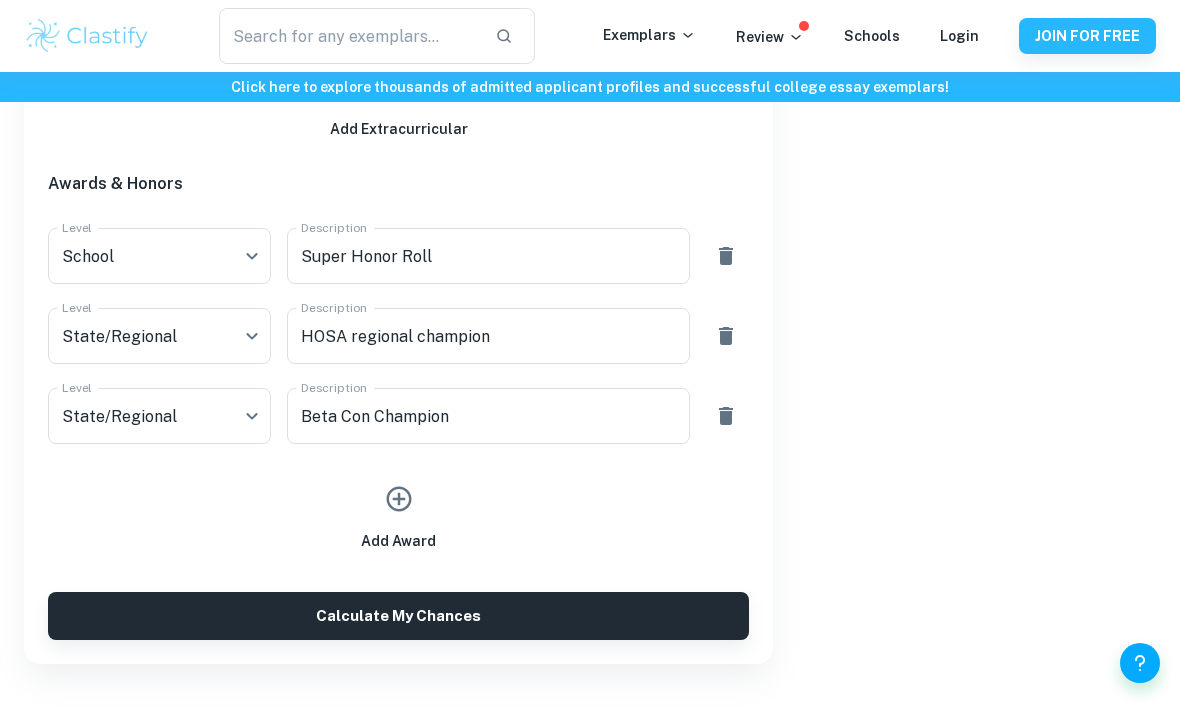 click on "Calculate My Chances" at bounding box center [398, 616] 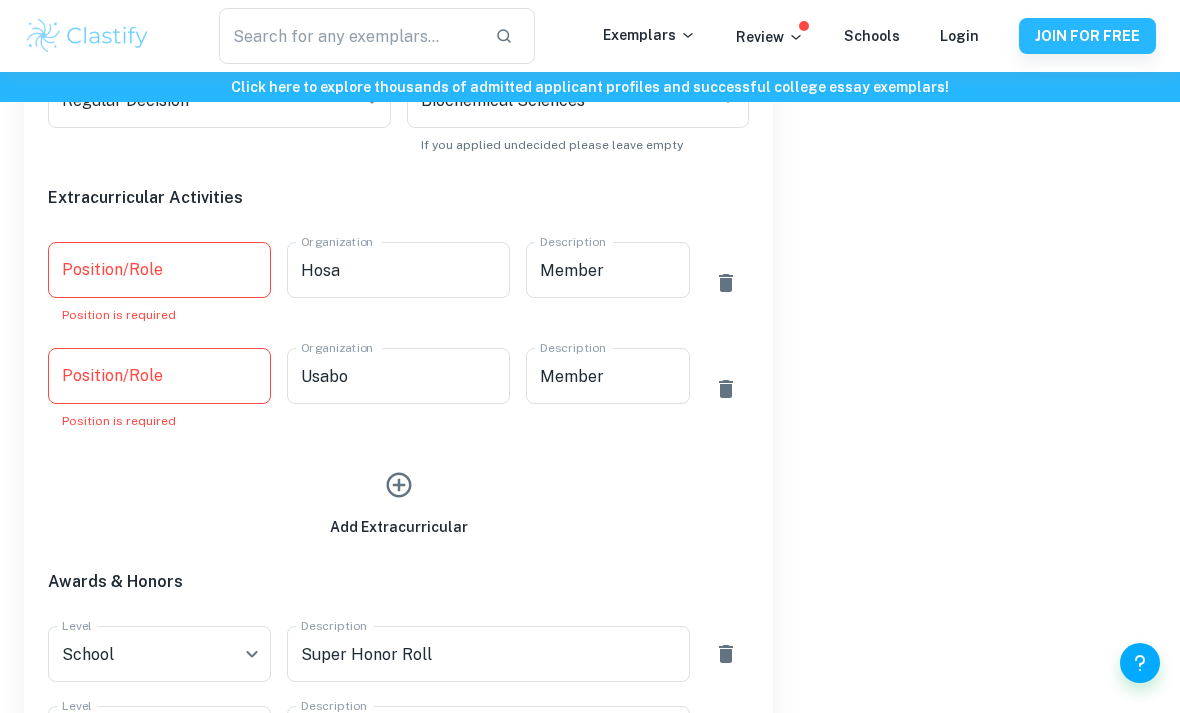 scroll, scrollTop: 1081, scrollLeft: 0, axis: vertical 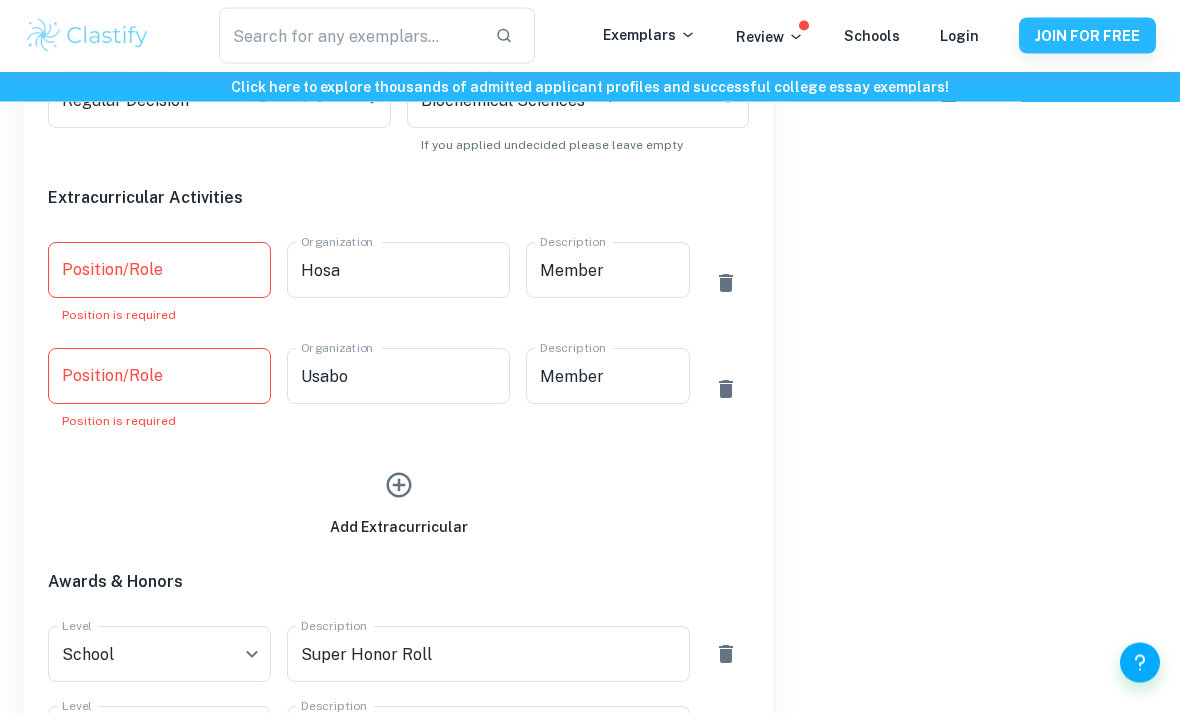 click on "Position/Role" at bounding box center [159, 271] 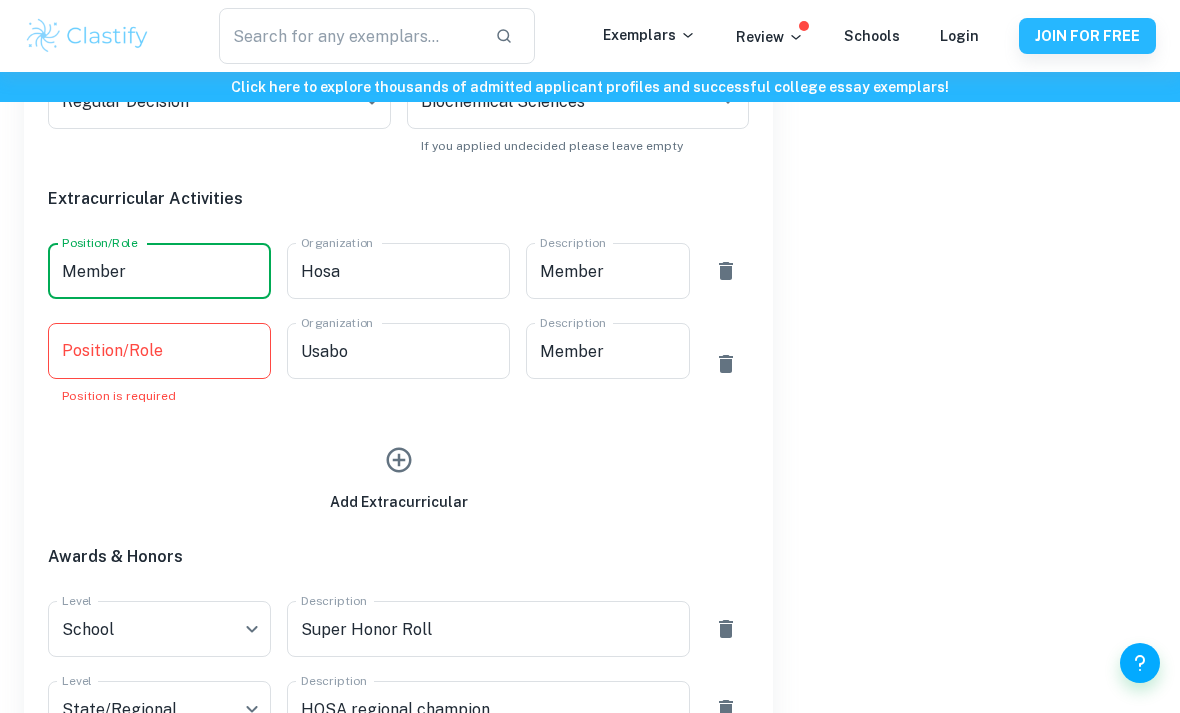 type on "Member" 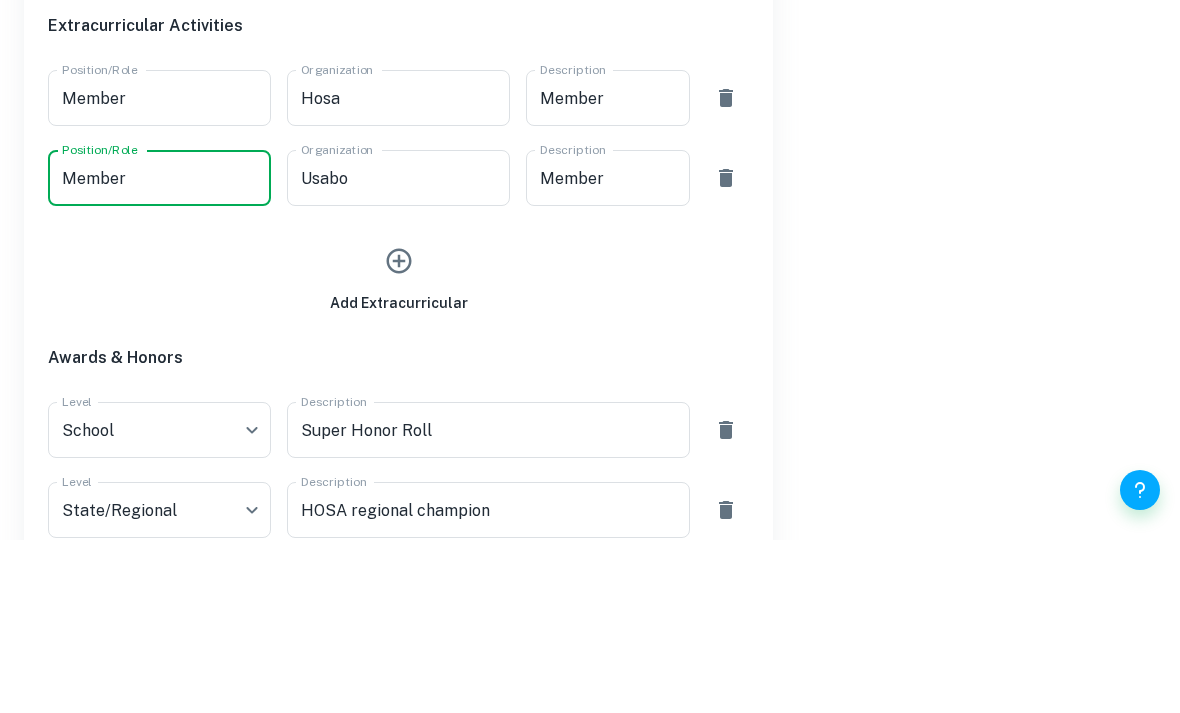 type on "Member" 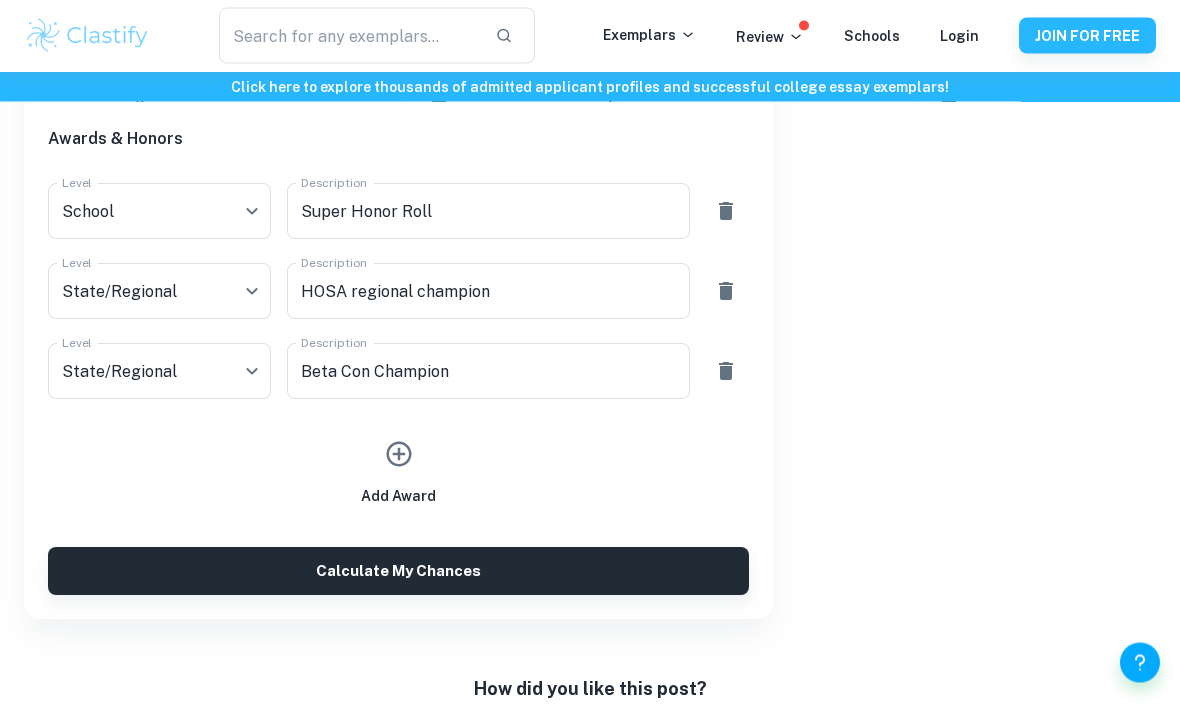 scroll, scrollTop: 1492, scrollLeft: 0, axis: vertical 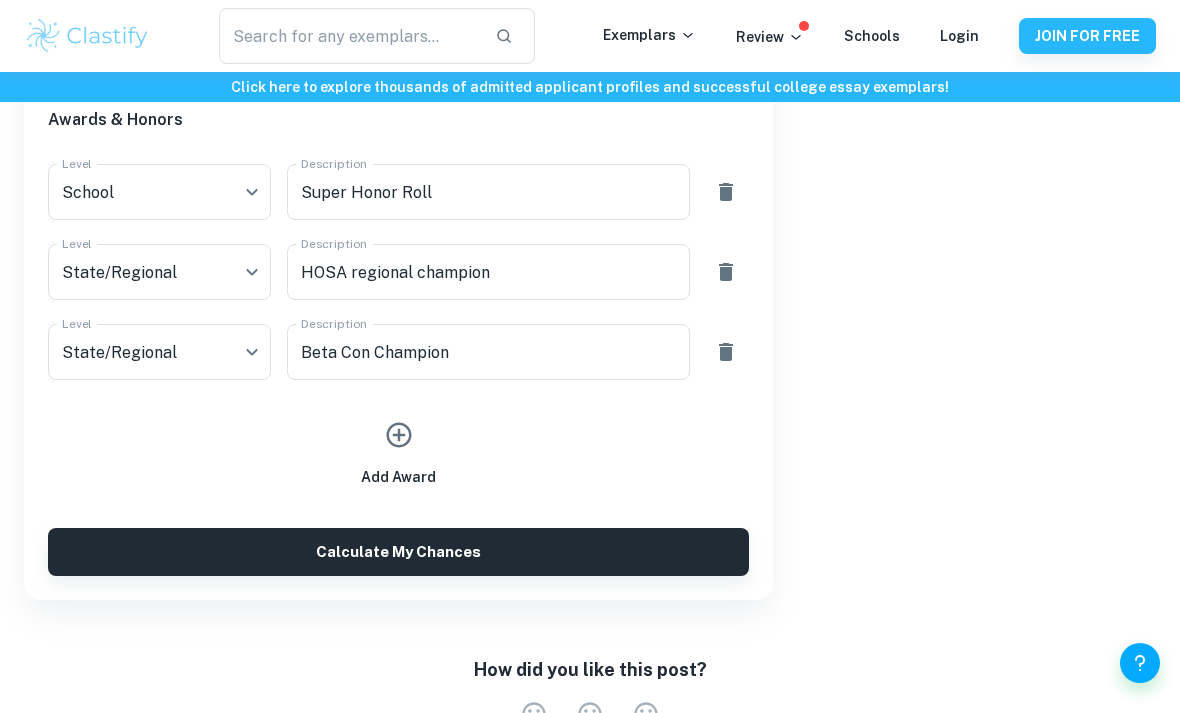 click on "Calculate My Chances" at bounding box center [398, 552] 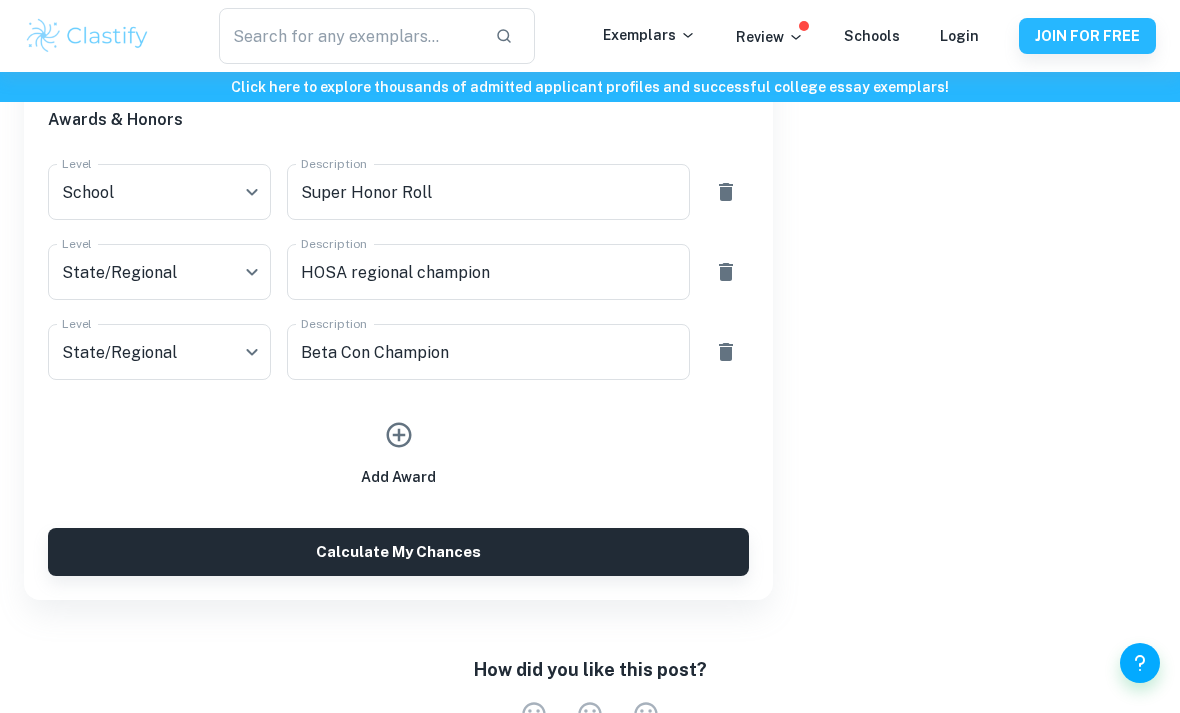 click on "Calculate My Chances" at bounding box center [398, 552] 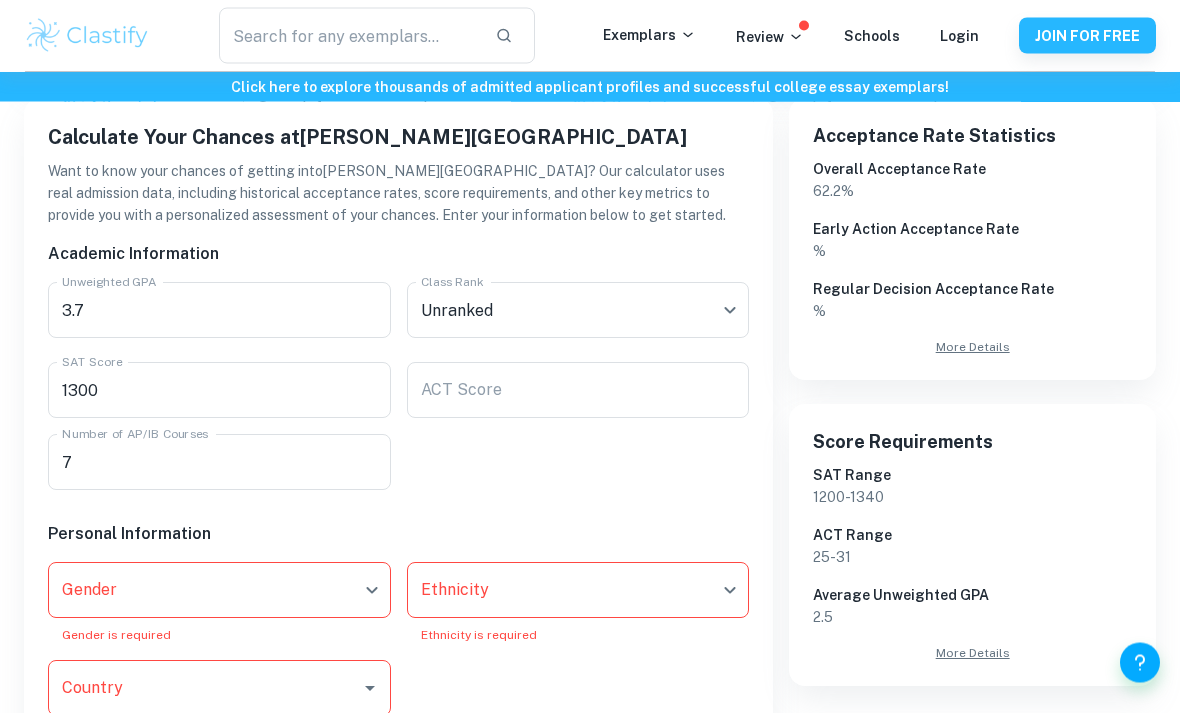 click on "We value your privacy We use cookies to enhance your browsing experience, serve personalised ads or content, and analyse our traffic. By clicking "Accept All", you consent to our use of cookies.   Cookie Policy Customise   Reject All   Accept All   Customise Consent Preferences   We use cookies to help you navigate efficiently and perform certain functions. You will find detailed information about all cookies under each consent category below. The cookies that are categorised as "Necessary" are stored on your browser as they are essential for enabling the basic functionalities of the site. ...  Show more For more information on how Google's third-party cookies operate and handle your data, see:   Google Privacy Policy Necessary Always Active Necessary cookies are required to enable the basic features of this site, such as providing secure log-in or adjusting your consent preferences. These cookies do not store any personally identifiable data. Functional Analytics Performance Advertisement Uncategorised" at bounding box center (590, 89) 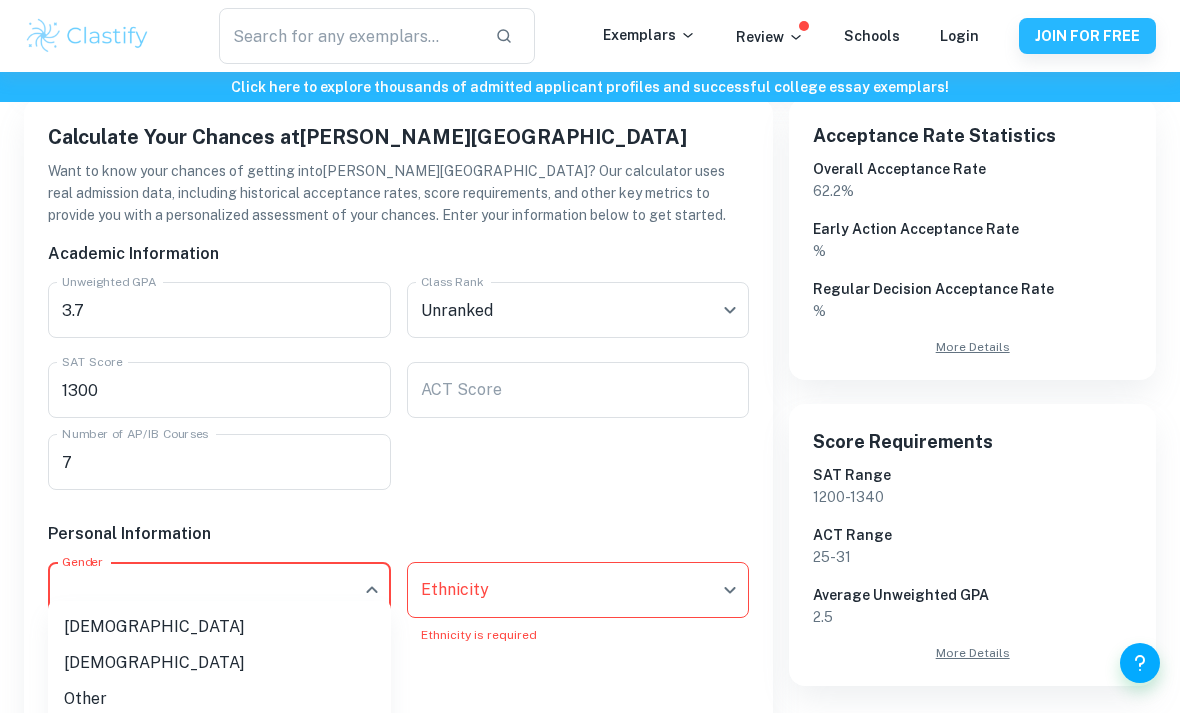 click on "Male" at bounding box center [219, 627] 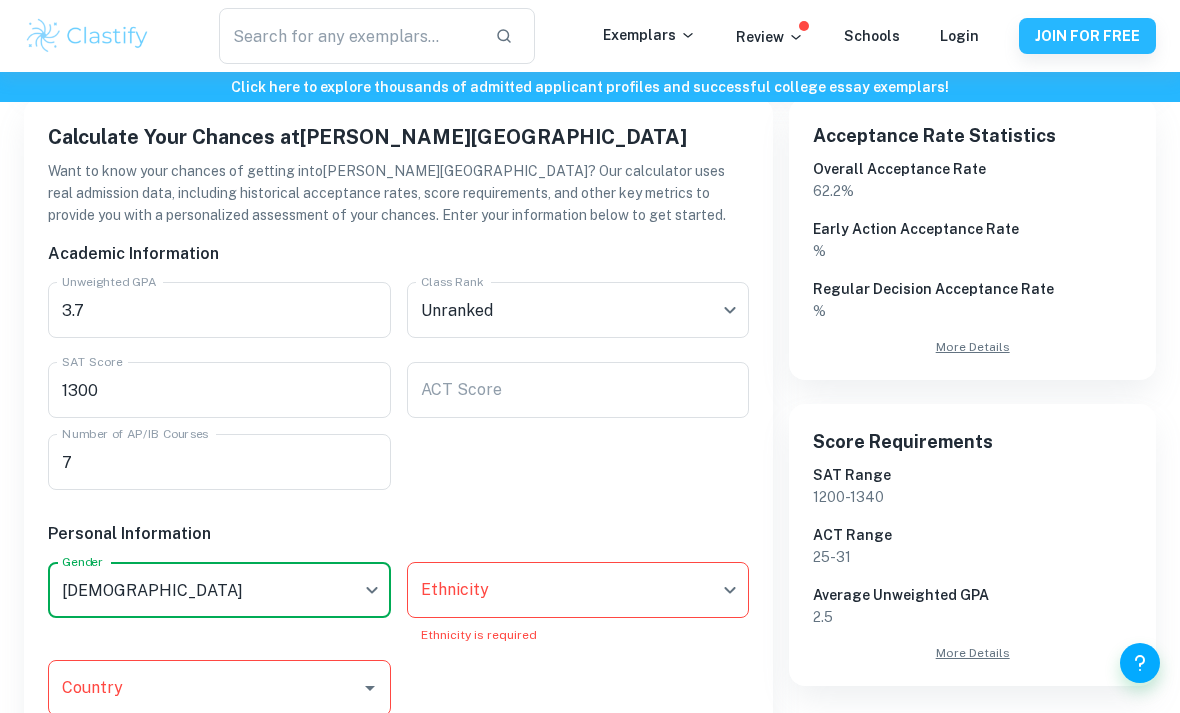 click on "We value your privacy We use cookies to enhance your browsing experience, serve personalised ads or content, and analyse our traffic. By clicking "Accept All", you consent to our use of cookies.   Cookie Policy Customise   Reject All   Accept All   Customise Consent Preferences   We use cookies to help you navigate efficiently and perform certain functions. You will find detailed information about all cookies under each consent category below. The cookies that are categorised as "Necessary" are stored on your browser as they are essential for enabling the basic functionalities of the site. ...  Show more For more information on how Google's third-party cookies operate and handle your data, see:   Google Privacy Policy Necessary Always Active Necessary cookies are required to enable the basic features of this site, such as providing secure log-in or adjusting your consent preferences. These cookies do not store any personally identifiable data. Functional Analytics Performance Advertisement Uncategorised" at bounding box center [590, 88] 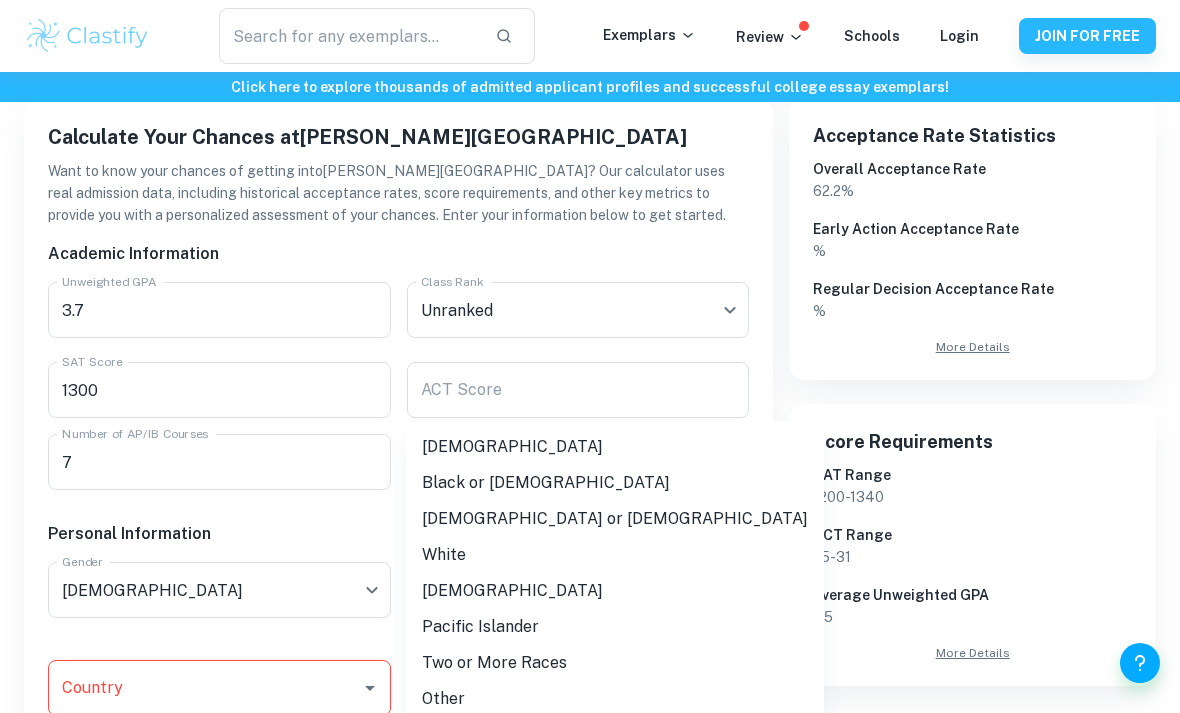 click on "Asian" at bounding box center (615, 447) 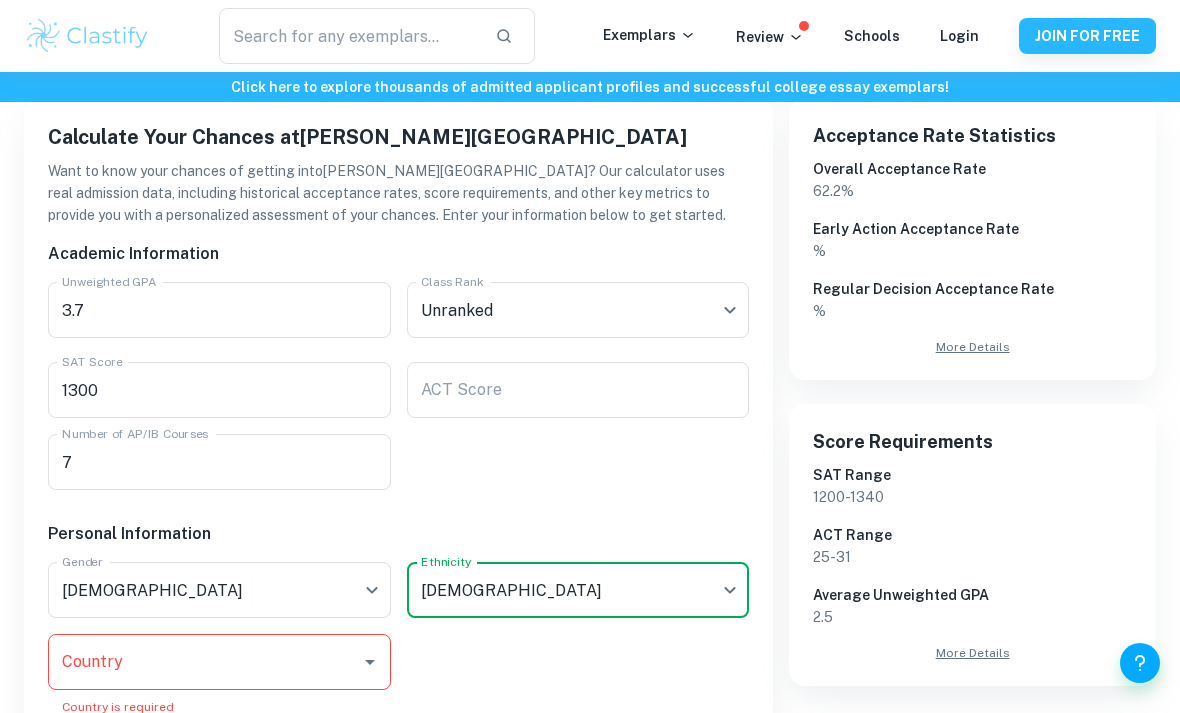 click on "Country is required" at bounding box center [219, 707] 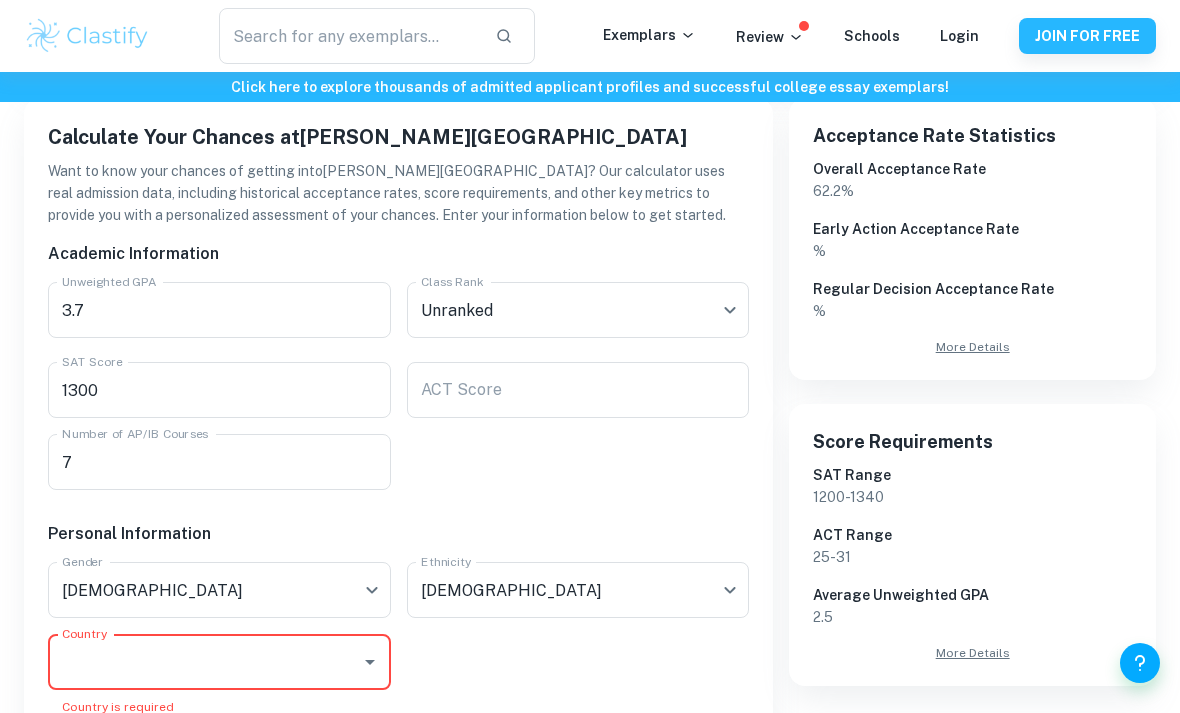 scroll, scrollTop: 402, scrollLeft: 0, axis: vertical 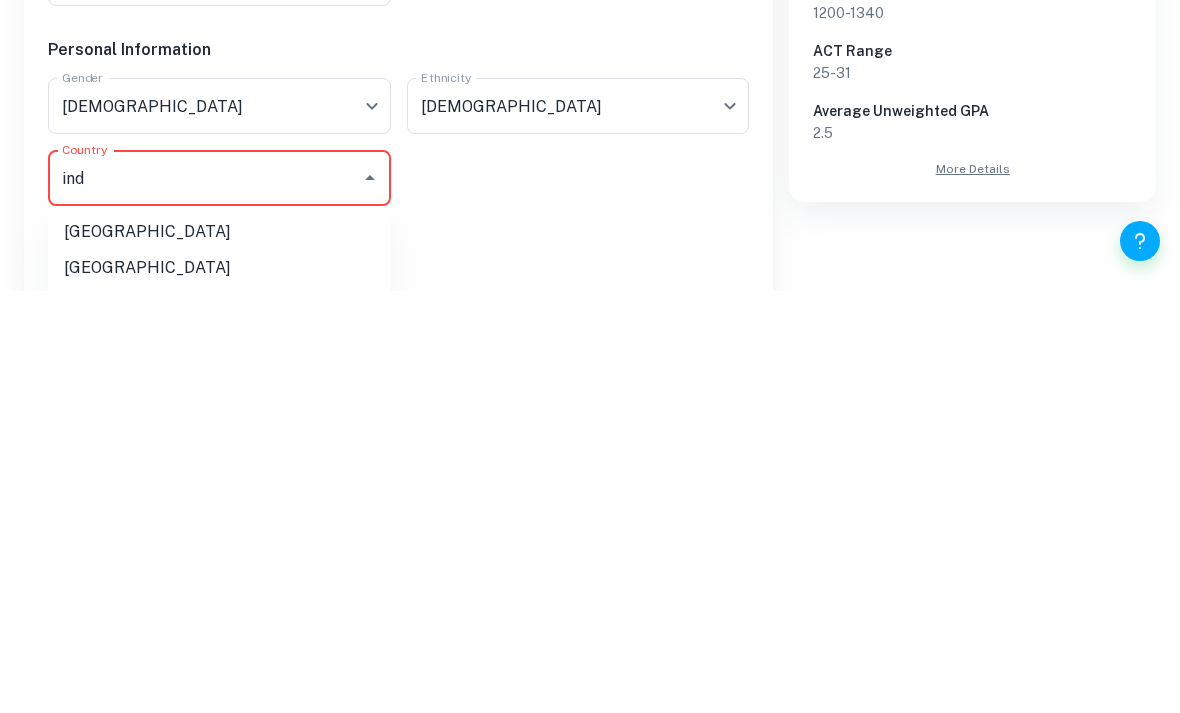 click on "India" at bounding box center [219, 654] 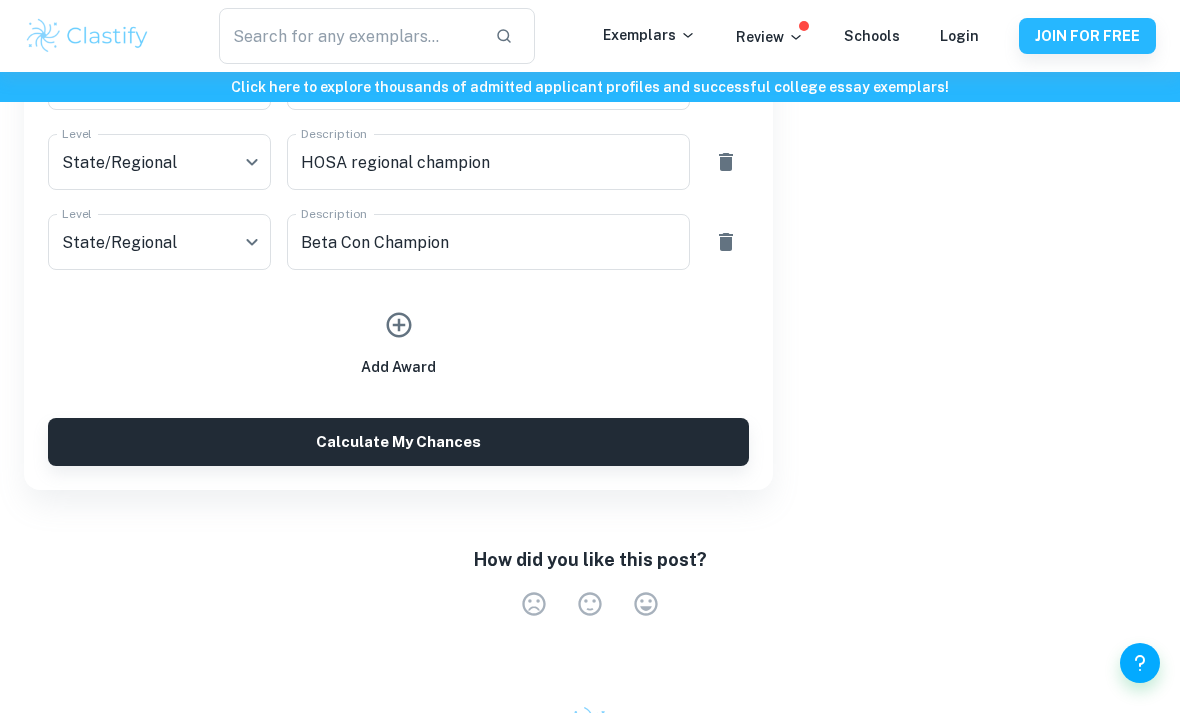 click on "Calculate My Chances" at bounding box center [398, 442] 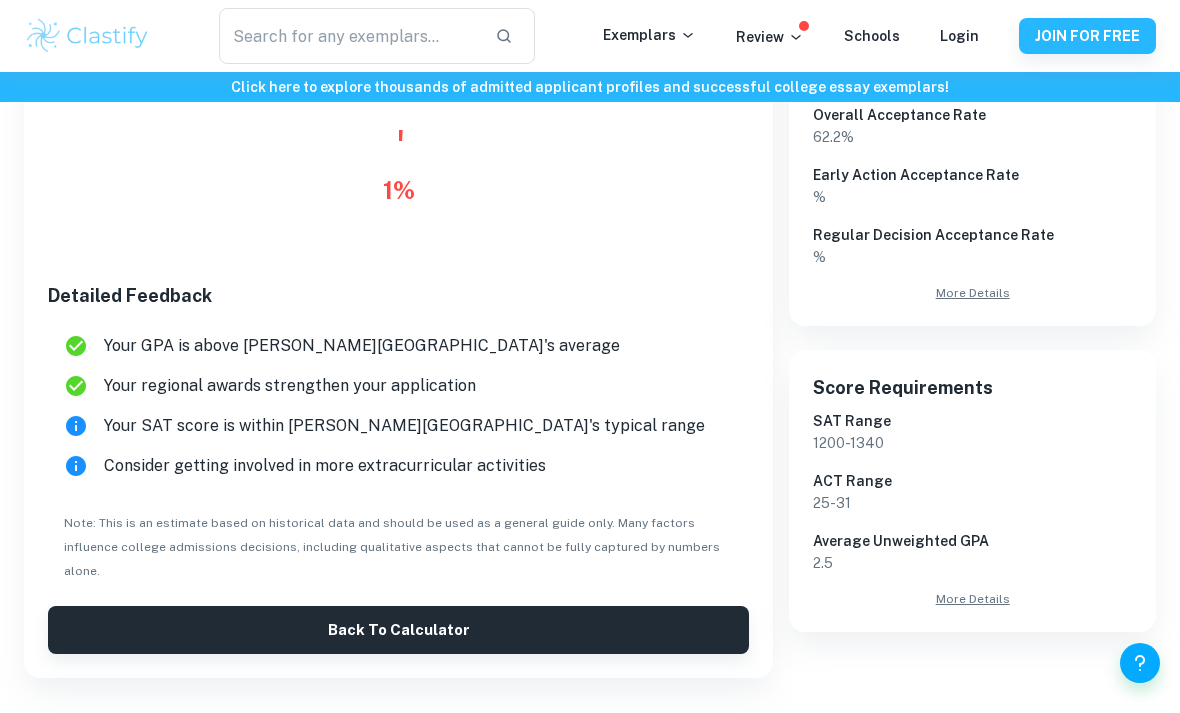 scroll, scrollTop: 393, scrollLeft: 0, axis: vertical 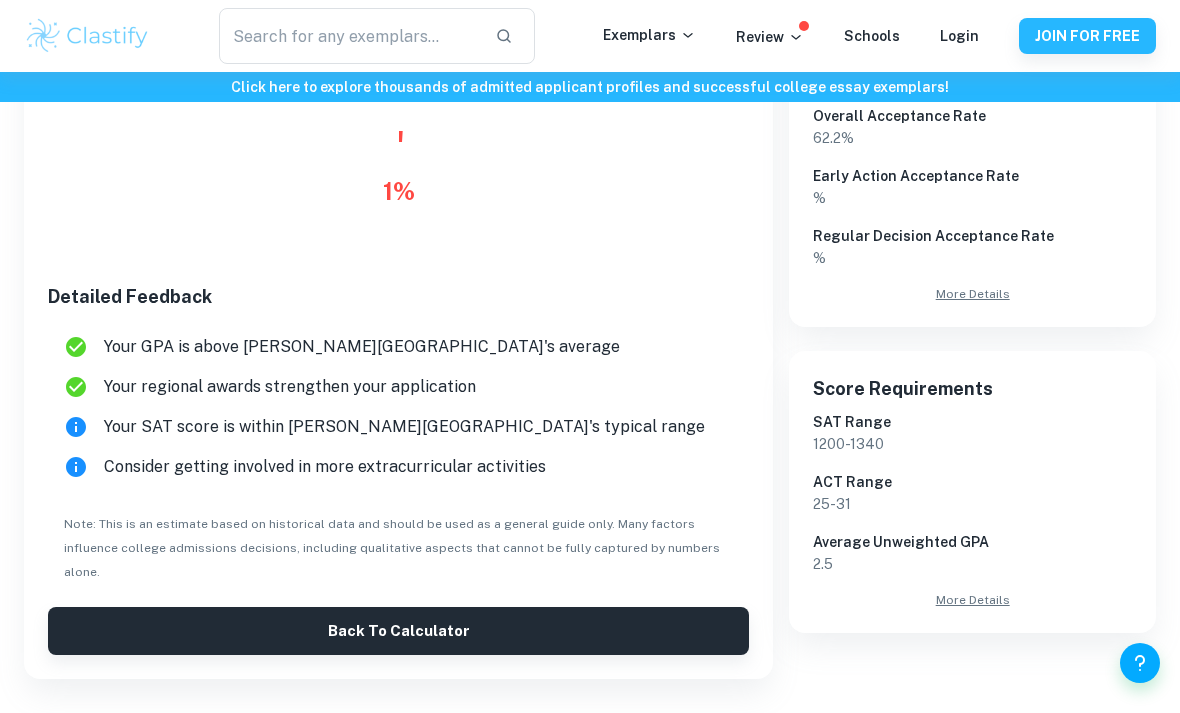 click on "Back to Calculator" at bounding box center (398, 631) 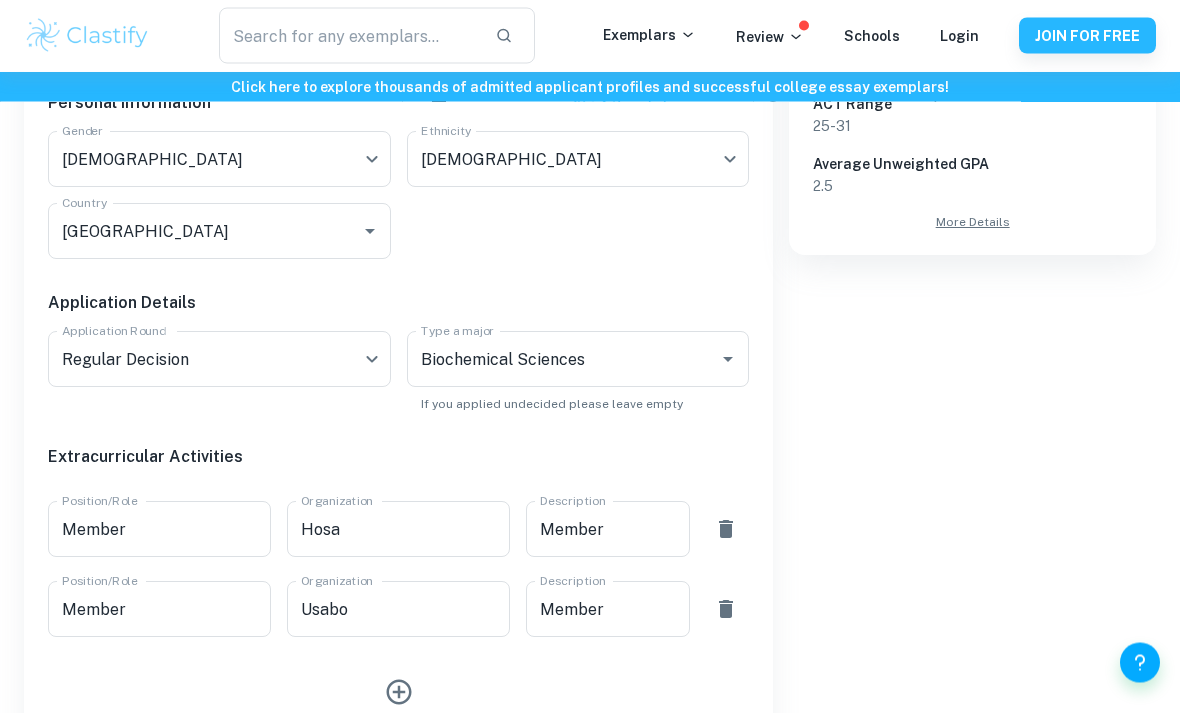click on "We value your privacy We use cookies to enhance your browsing experience, serve personalised ads or content, and analyse our traffic. By clicking "Accept All", you consent to our use of cookies.   Cookie Policy Customise   Reject All   Accept All   Customise Consent Preferences   We use cookies to help you navigate efficiently and perform certain functions. You will find detailed information about all cookies under each consent category below. The cookies that are categorised as "Necessary" are stored on your browser as they are essential for enabling the basic functionalities of the site. ...  Show more For more information on how Google's third-party cookies operate and handle your data, see:   Google Privacy Policy Necessary Always Active Necessary cookies are required to enable the basic features of this site, such as providing secure log-in or adjusting your consent preferences. These cookies do not store any personally identifiable data. Functional Analytics Performance Advertisement Uncategorised" at bounding box center [590, -342] 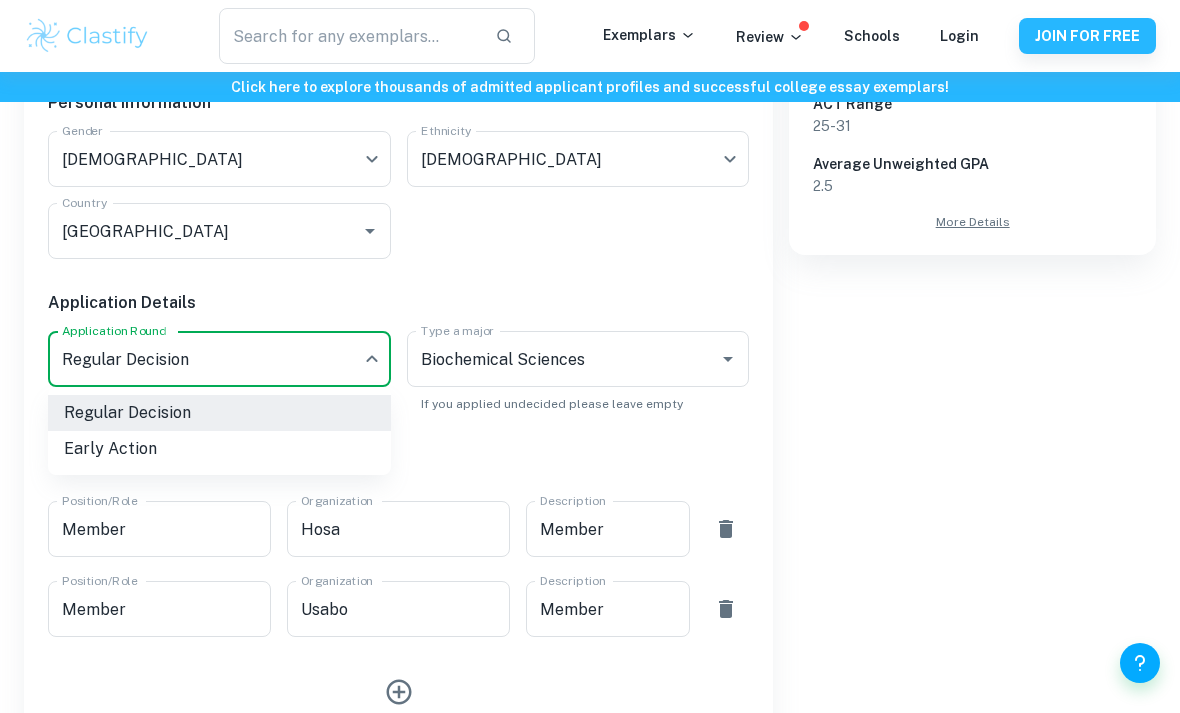 click on "Early Action" at bounding box center (219, 449) 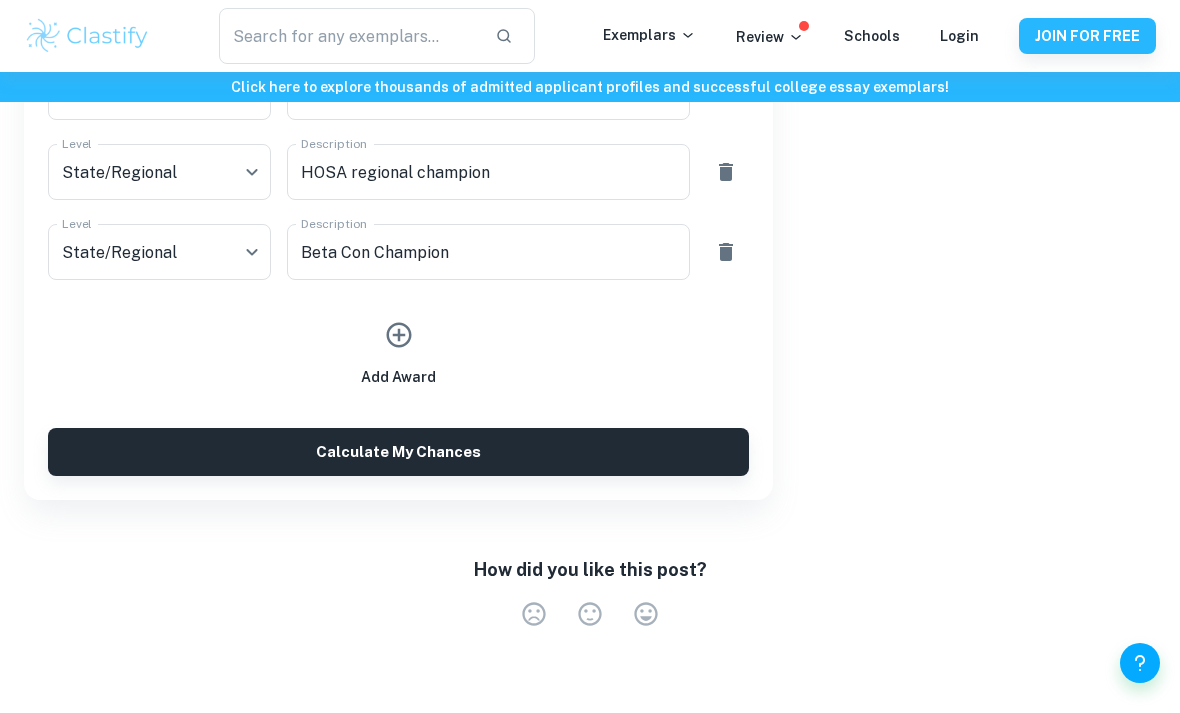 click on "Calculate My Chances" at bounding box center (398, 452) 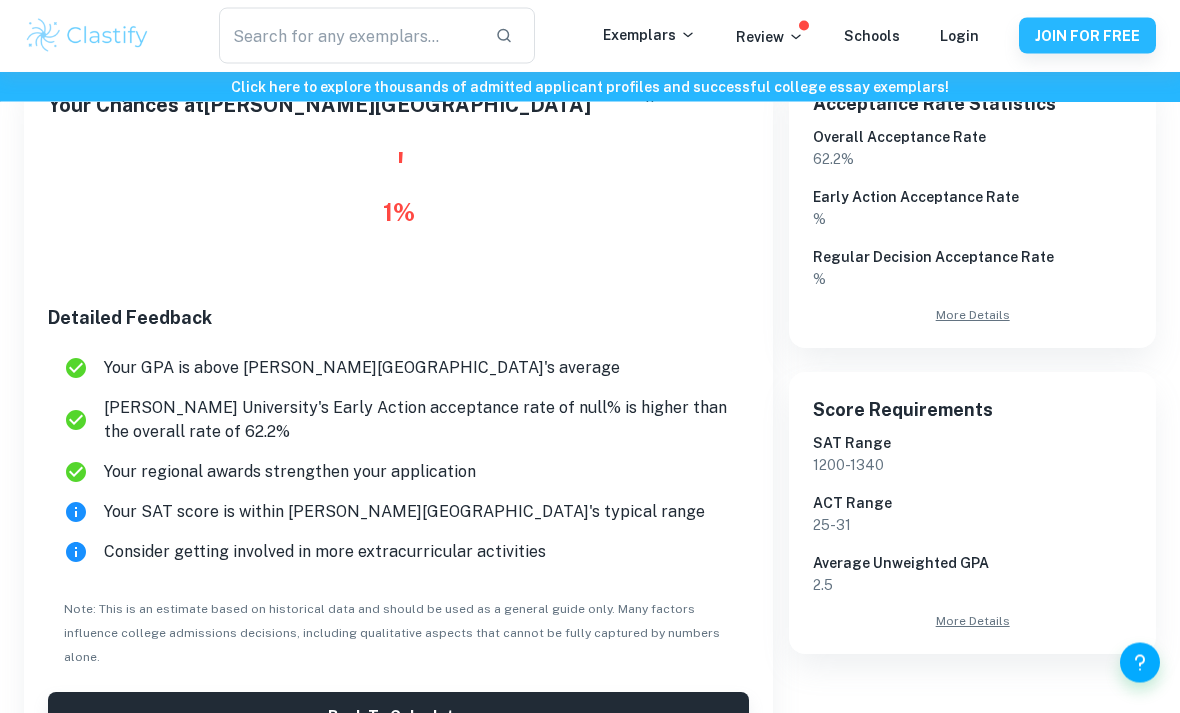 scroll, scrollTop: 372, scrollLeft: 0, axis: vertical 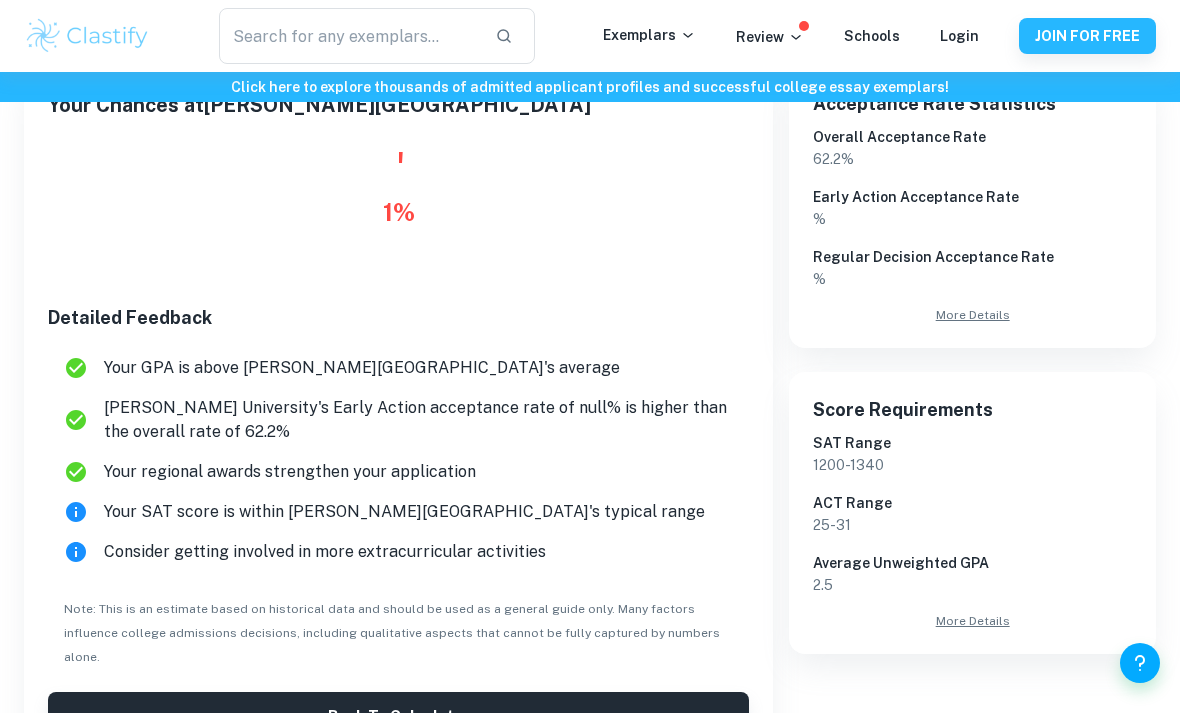 click 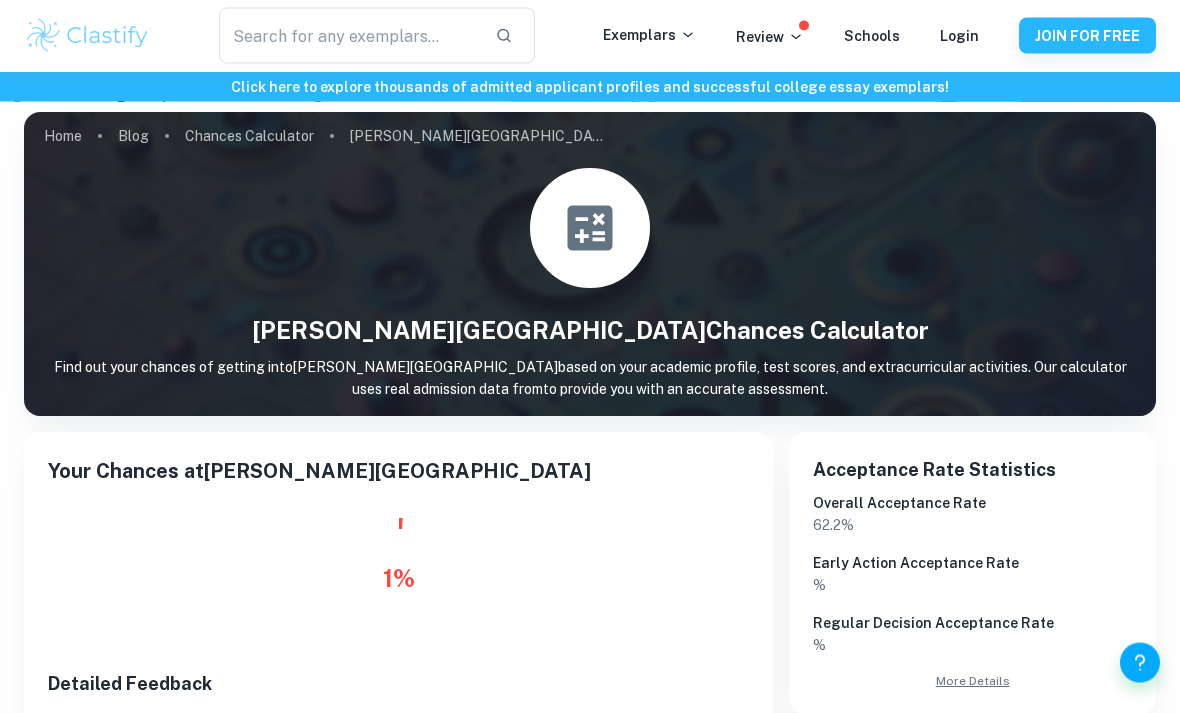 scroll, scrollTop: 0, scrollLeft: 0, axis: both 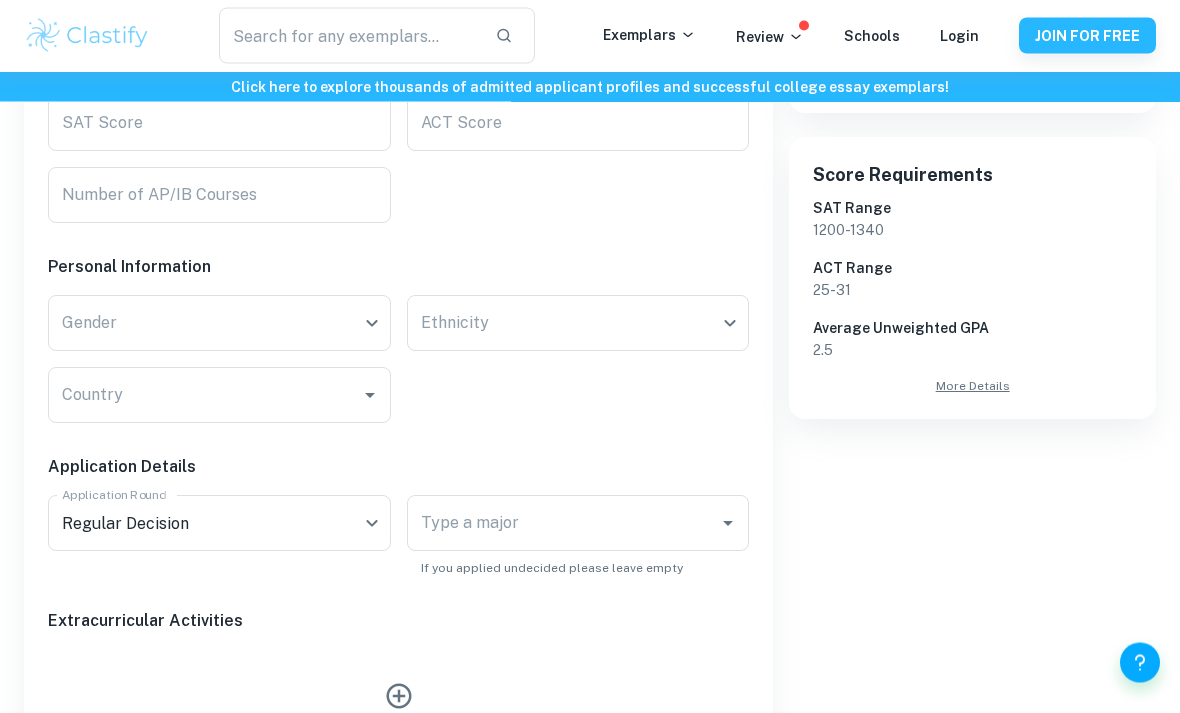 click on "Type a major" at bounding box center (563, 524) 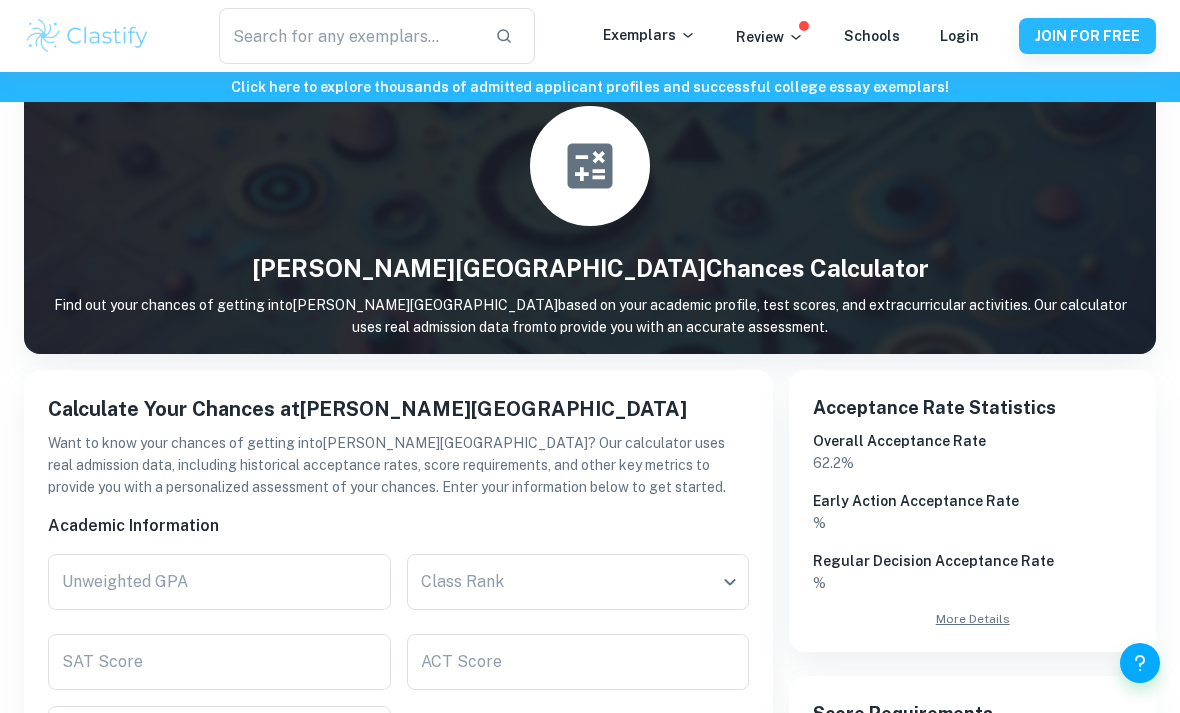 scroll, scrollTop: 0, scrollLeft: 0, axis: both 